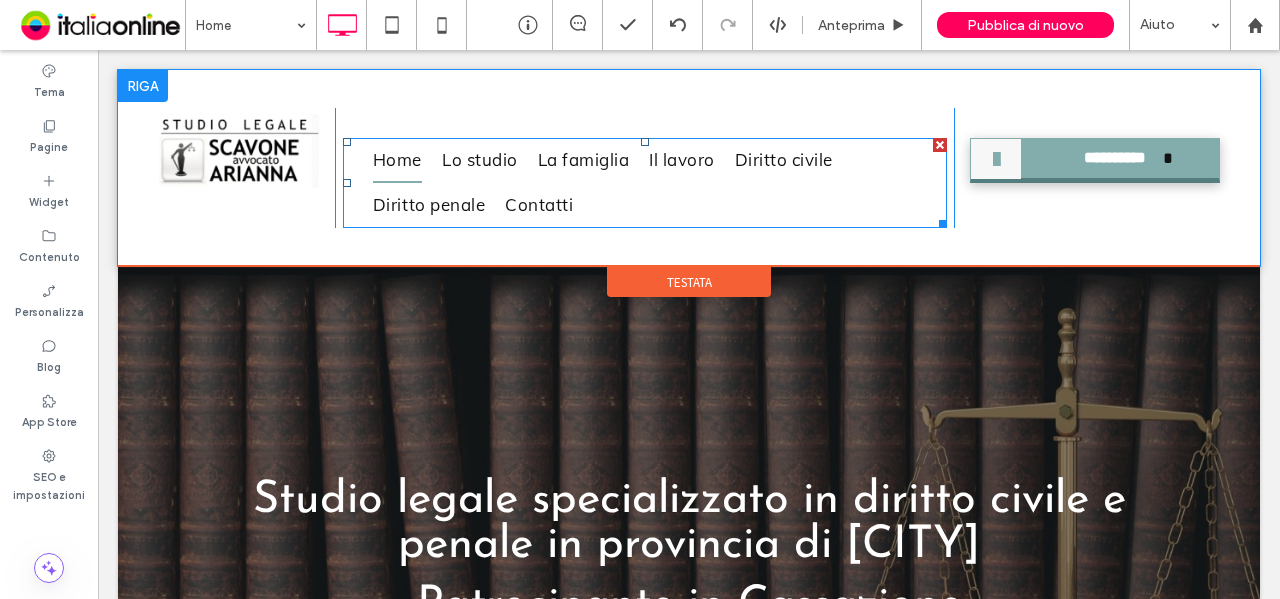 scroll, scrollTop: 0, scrollLeft: 0, axis: both 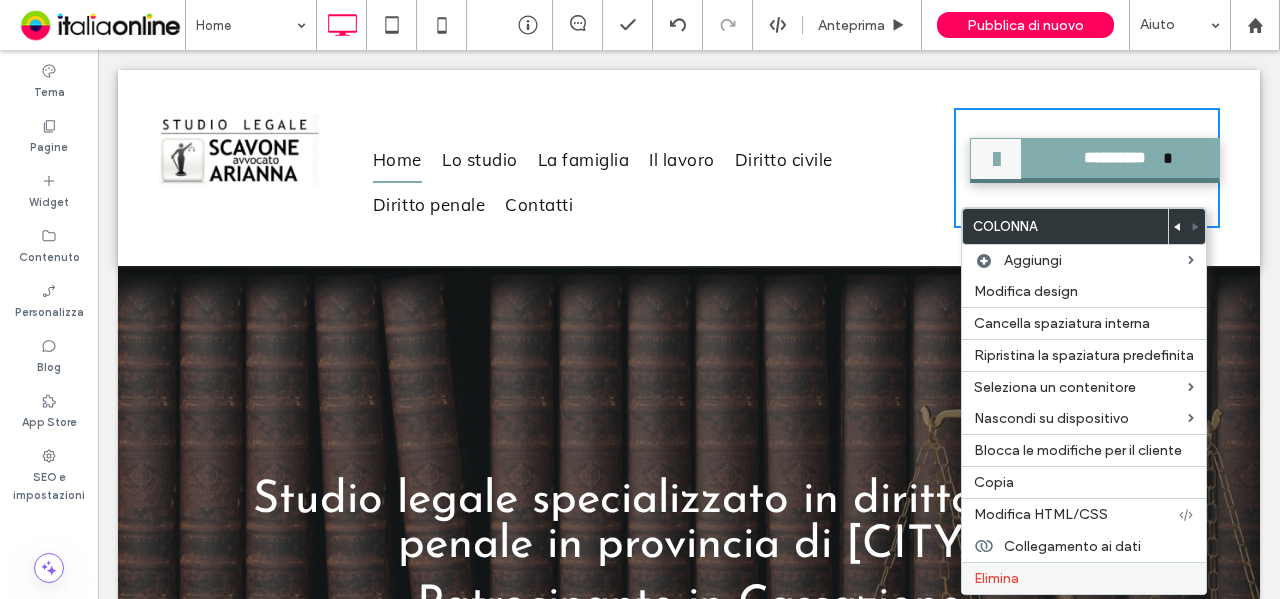 click on "Elimina" at bounding box center (996, 578) 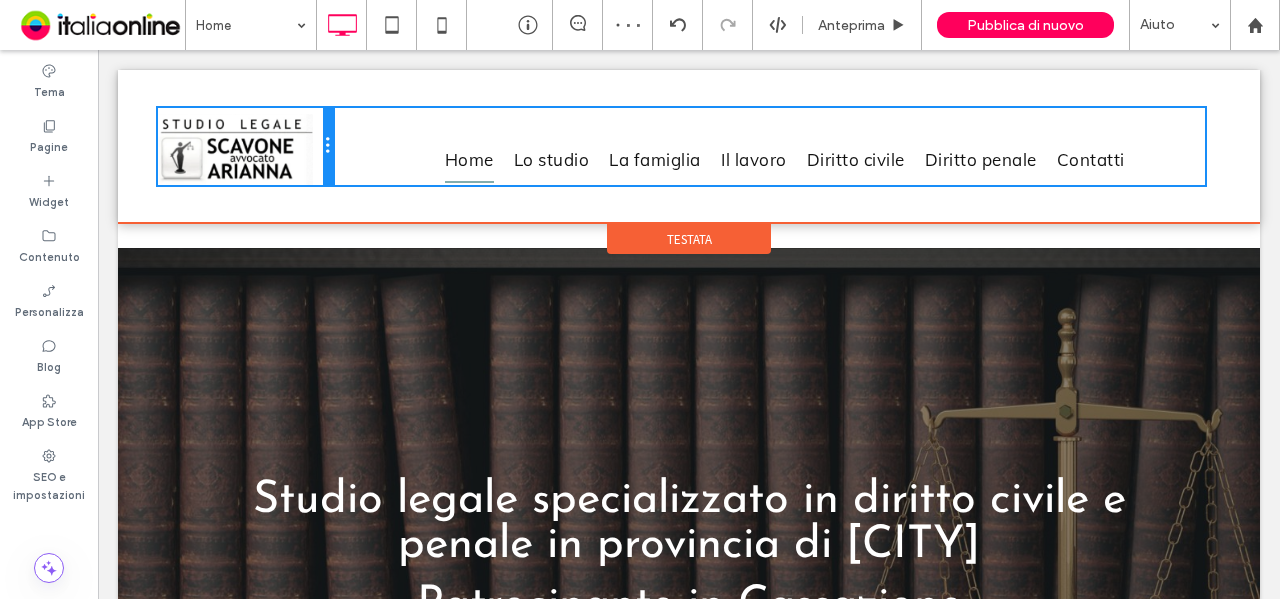 drag, startPoint x: 680, startPoint y: 173, endPoint x: 367, endPoint y: 141, distance: 314.63153 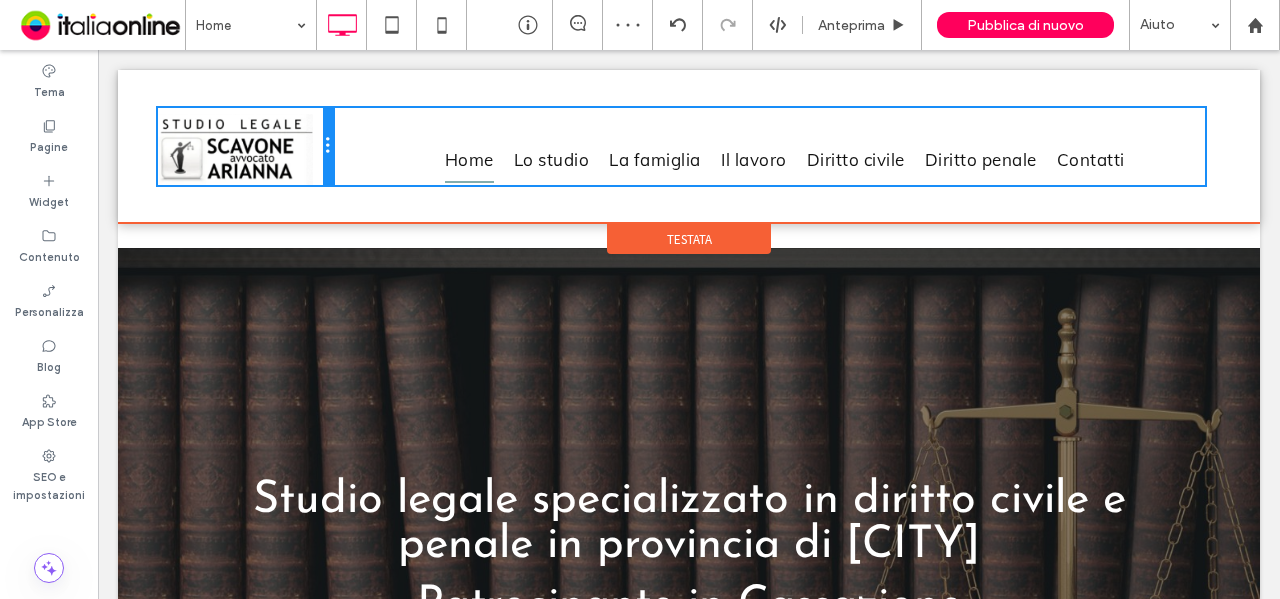 click on "Click To Paste
Home
Lo studio
La famiglia
Il lavoro
Diritto civile
Diritto penale
Contatti
Click To Paste" at bounding box center (689, 146) 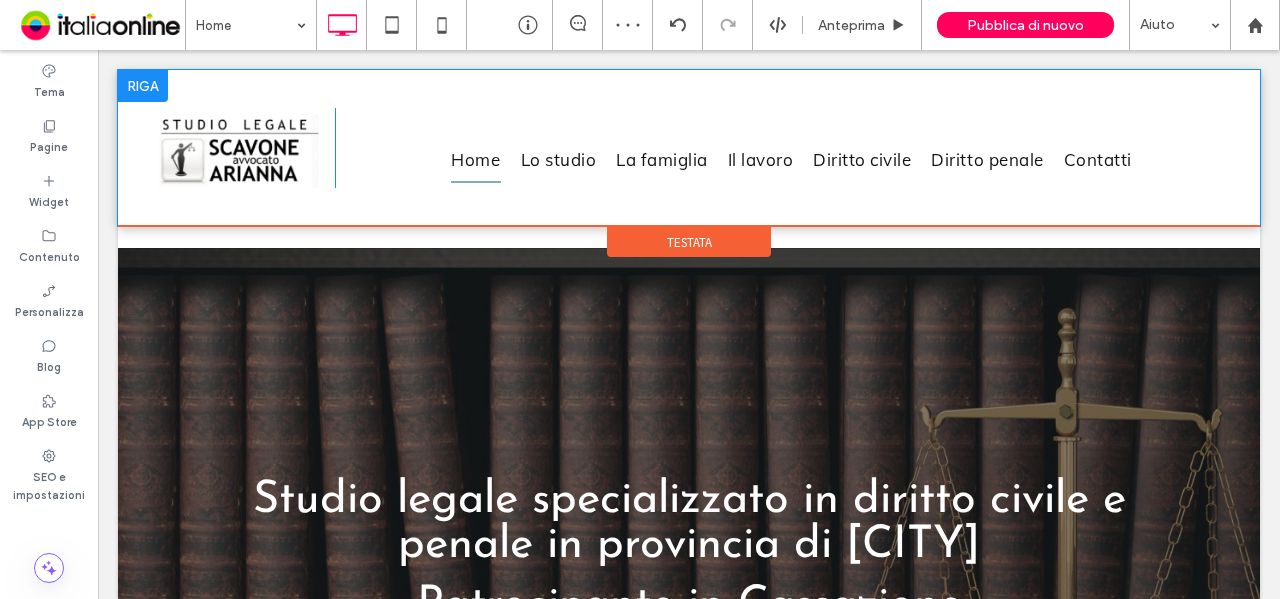 click on "Click To Paste
Home
Lo studio
La famiglia
Il lavoro
Diritto civile
Diritto penale
Contatti
Click To Paste" at bounding box center (689, 148) 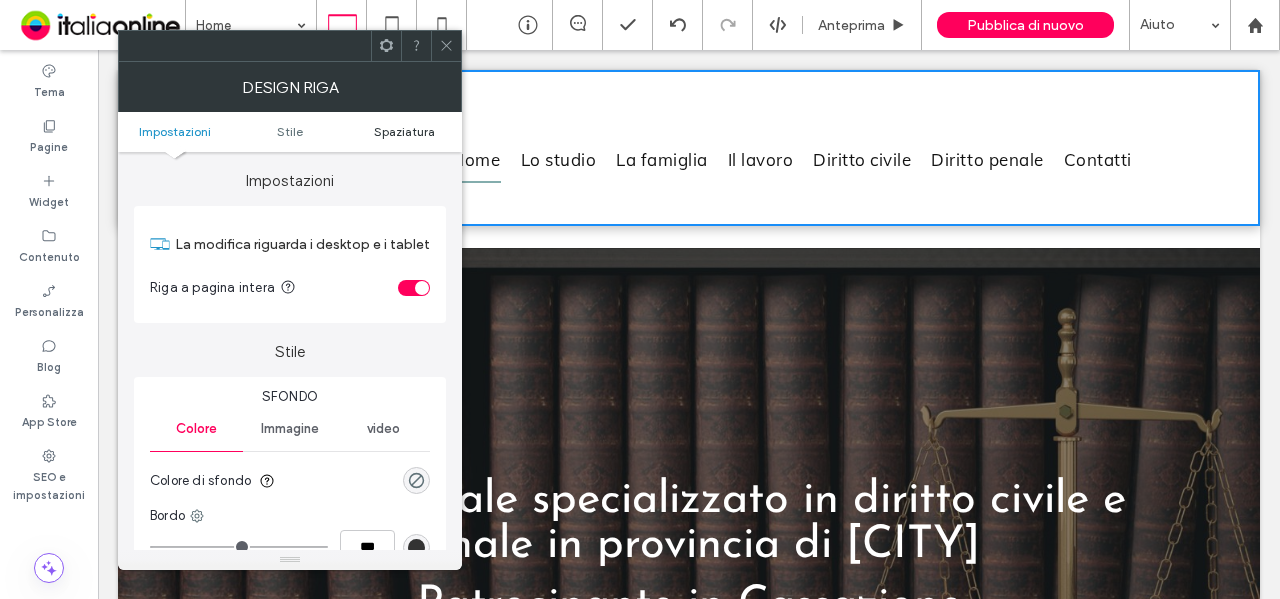 click on "Spaziatura" at bounding box center [404, 131] 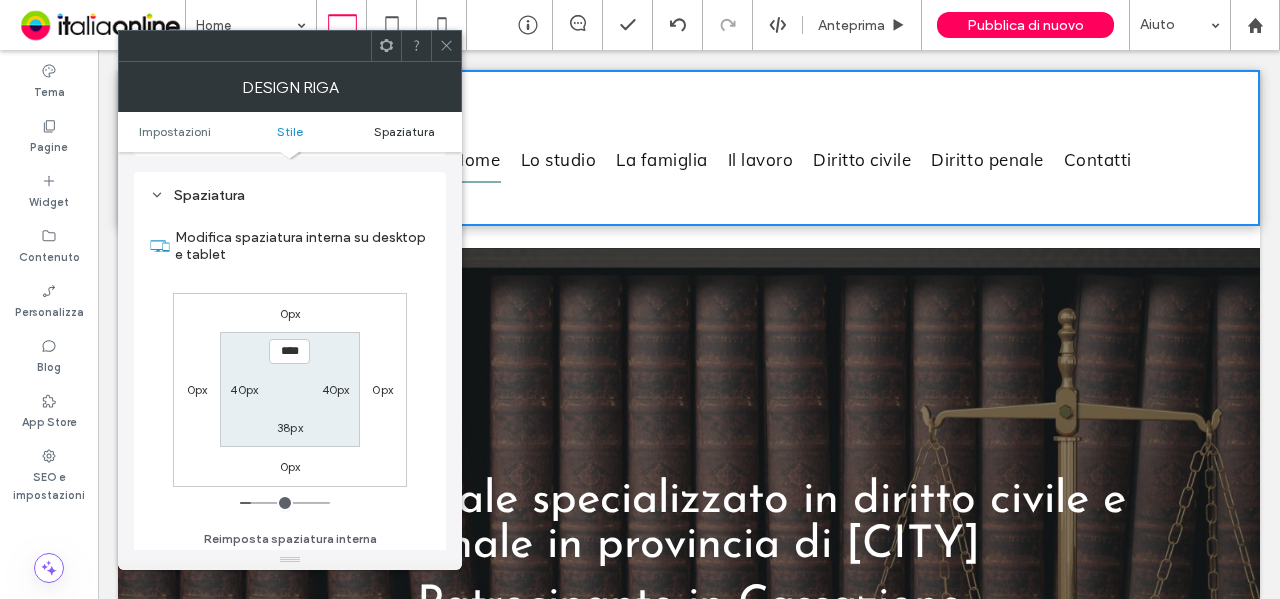scroll, scrollTop: 502, scrollLeft: 0, axis: vertical 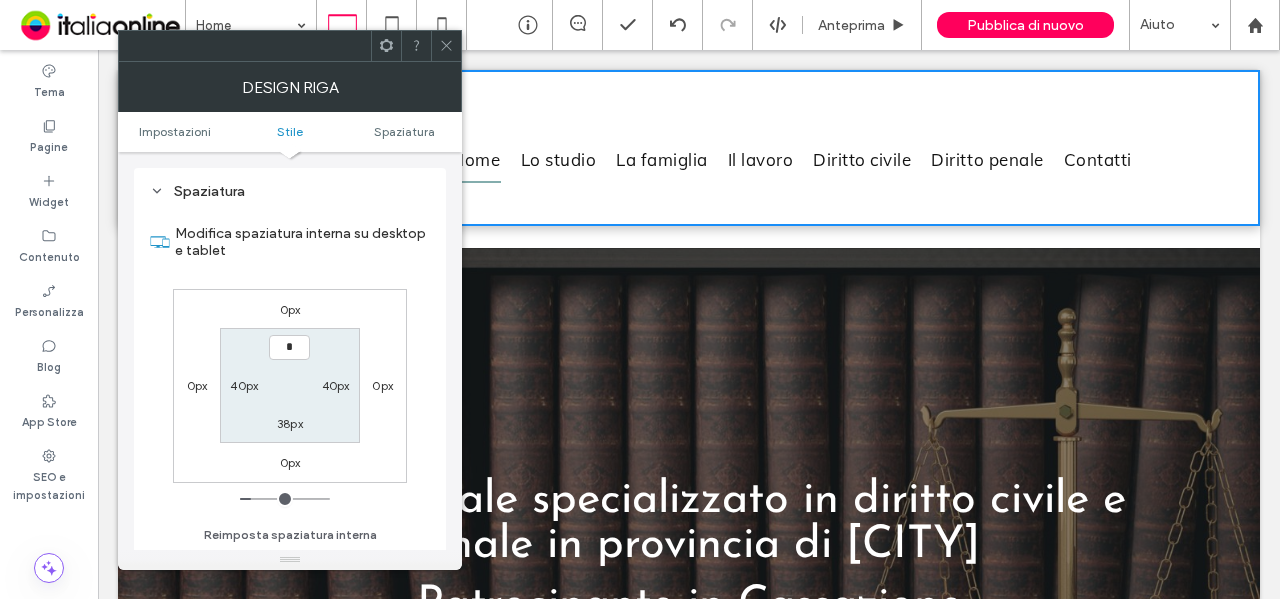 type on "**" 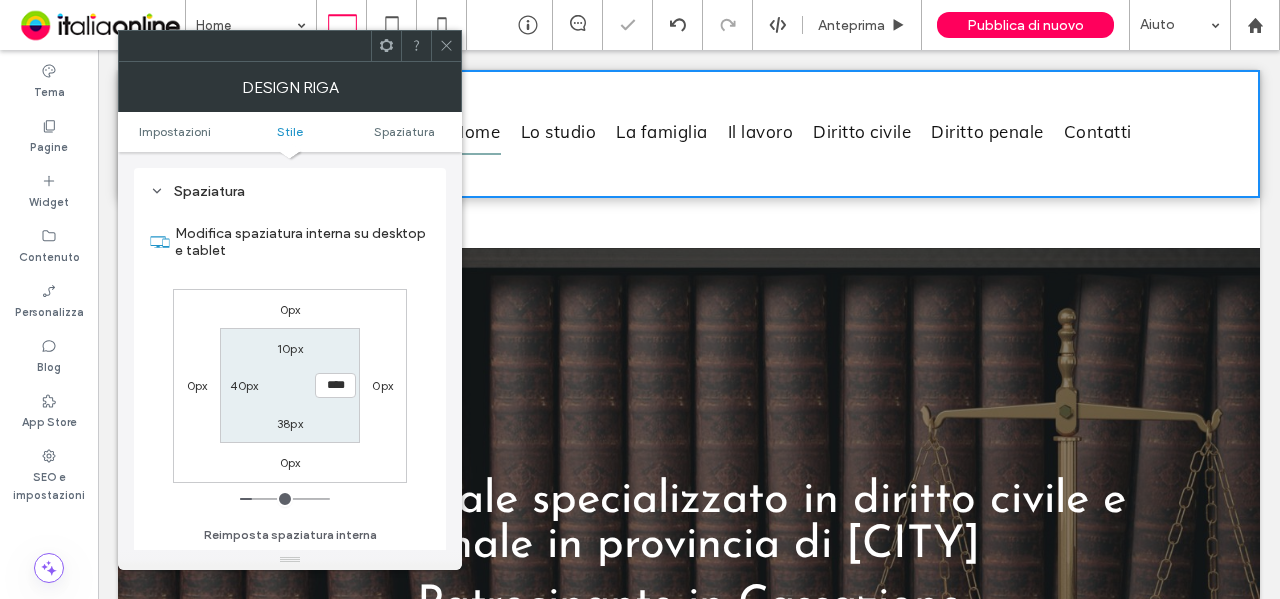 type on "**" 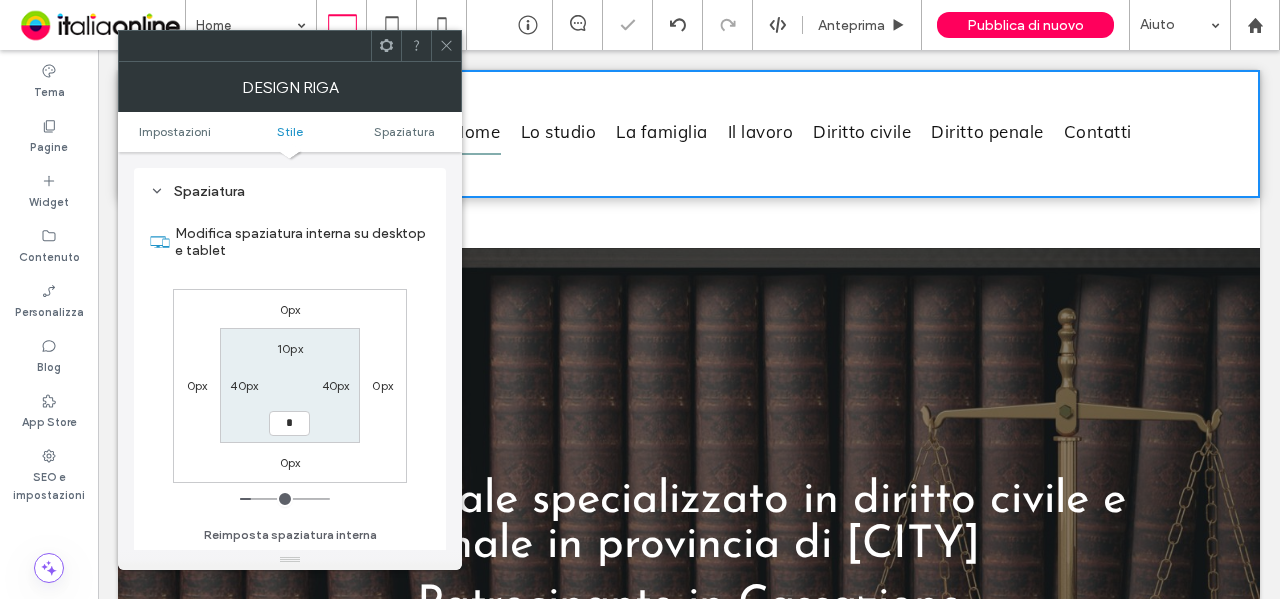type on "**" 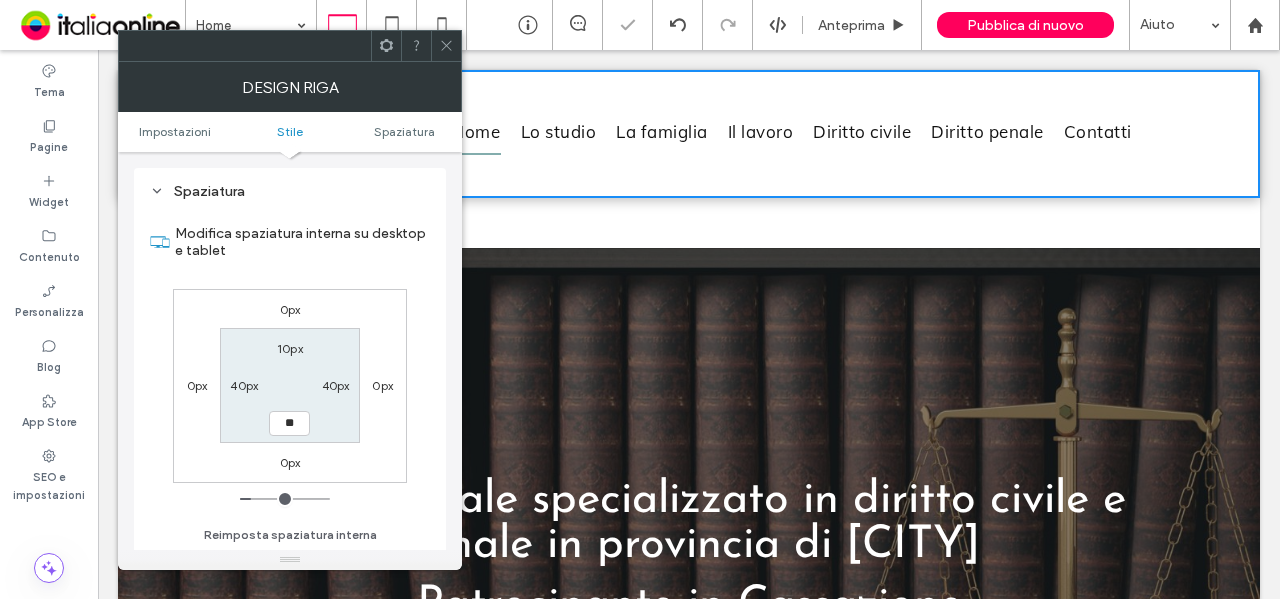 type on "**" 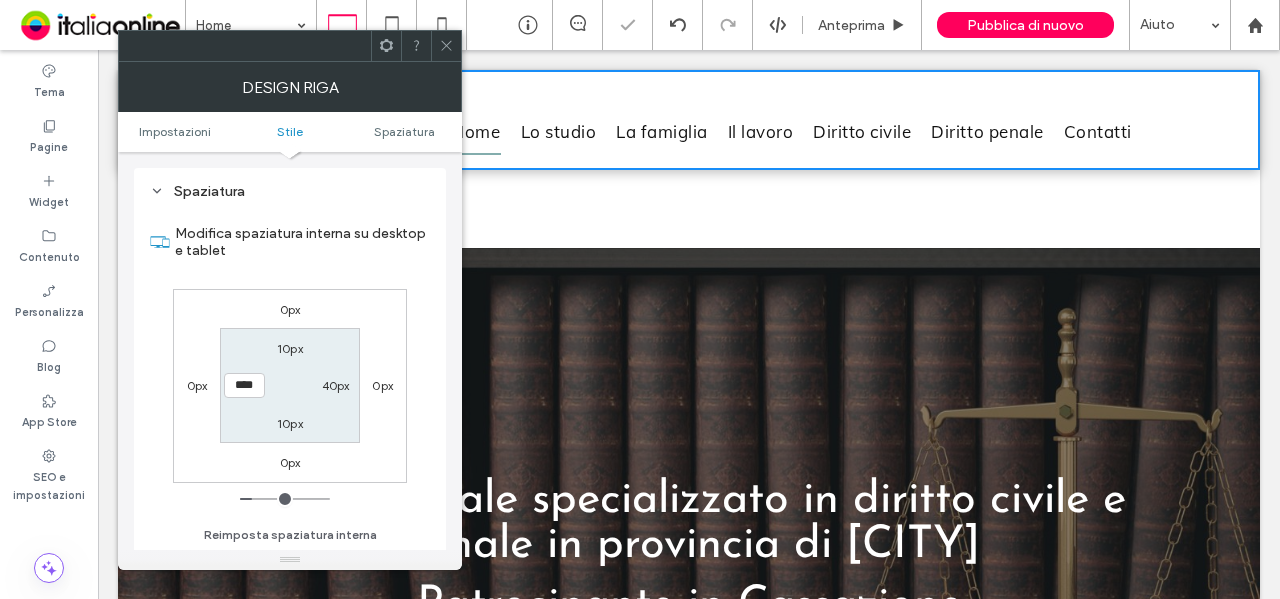 click 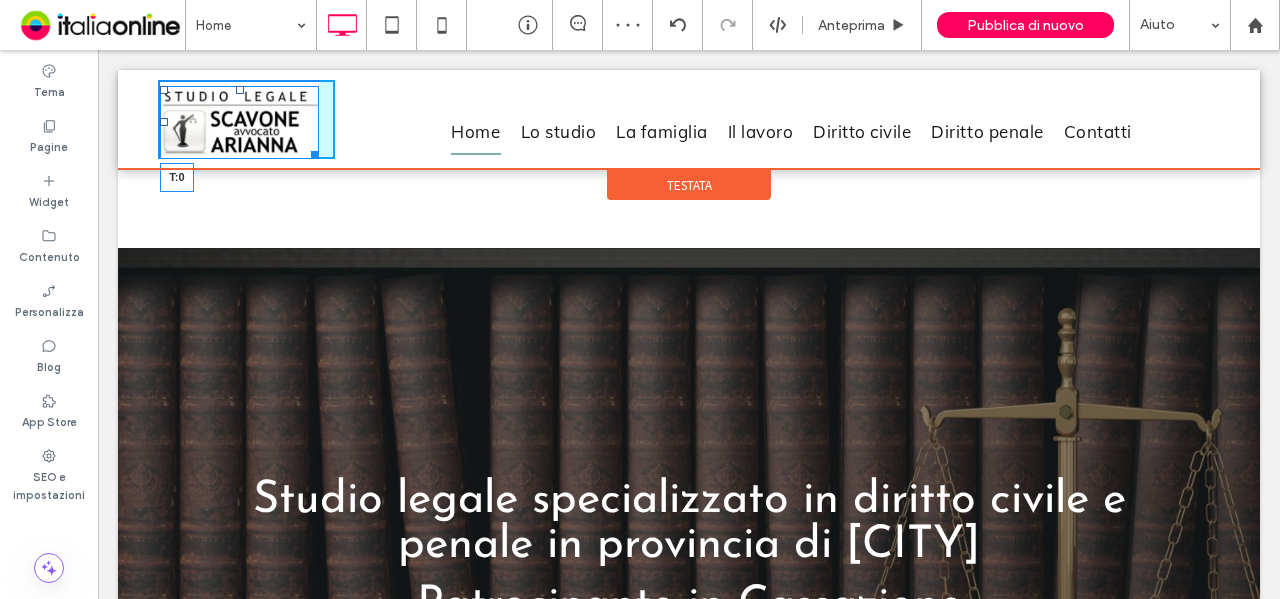 drag, startPoint x: 238, startPoint y: 87, endPoint x: 240, endPoint y: 77, distance: 10.198039 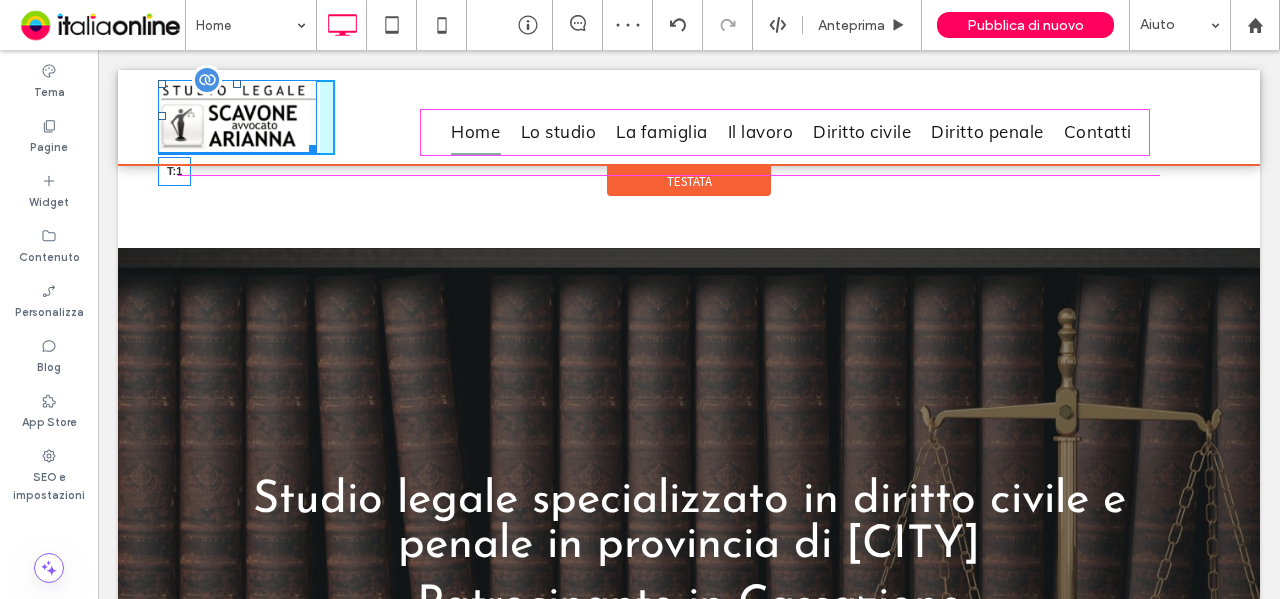 drag, startPoint x: 336, startPoint y: 131, endPoint x: 236, endPoint y: 85, distance: 110.0727 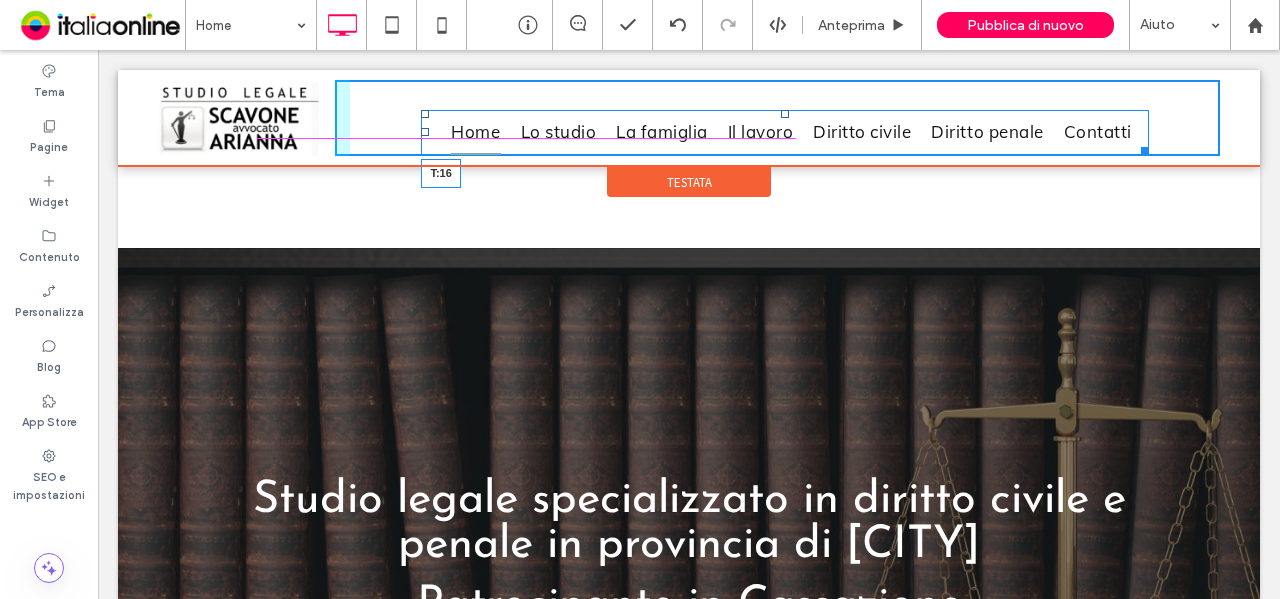 drag, startPoint x: 776, startPoint y: 115, endPoint x: 777, endPoint y: 101, distance: 14.035668 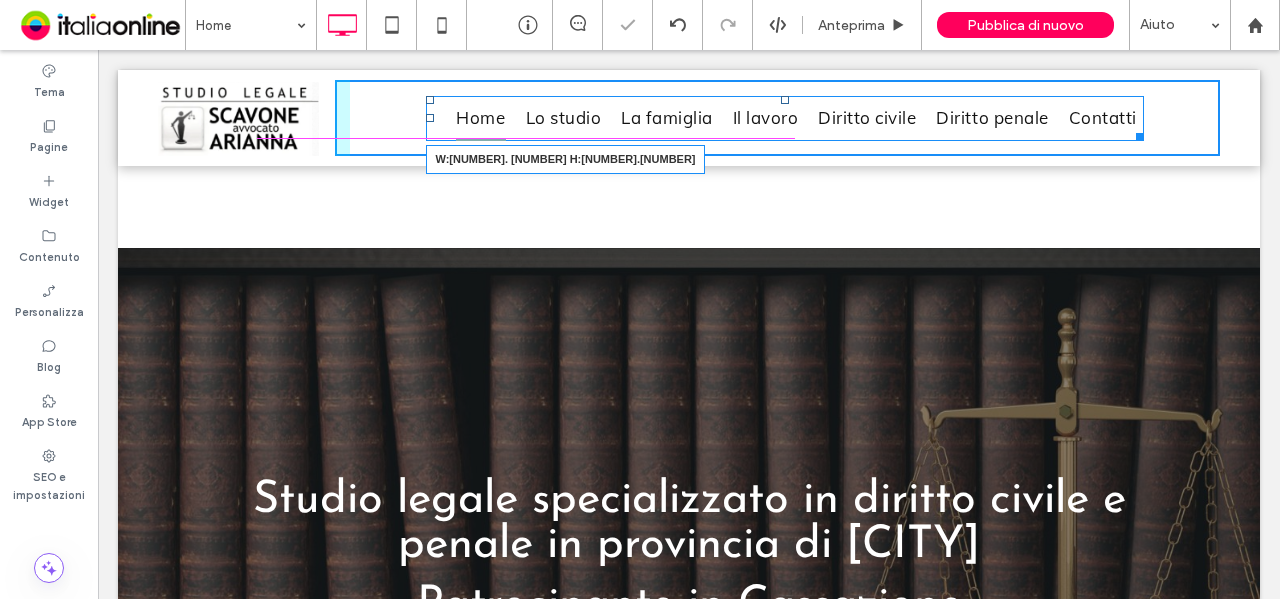 drag, startPoint x: 1125, startPoint y: 132, endPoint x: 1279, endPoint y: 141, distance: 154.26276 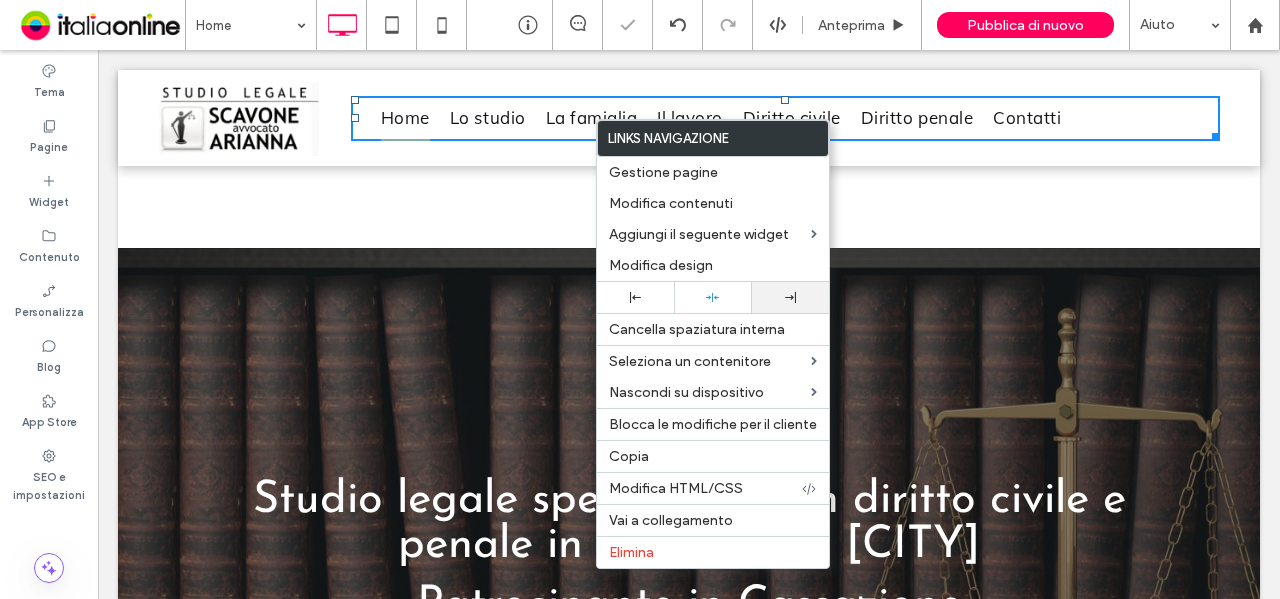 click at bounding box center (790, 297) 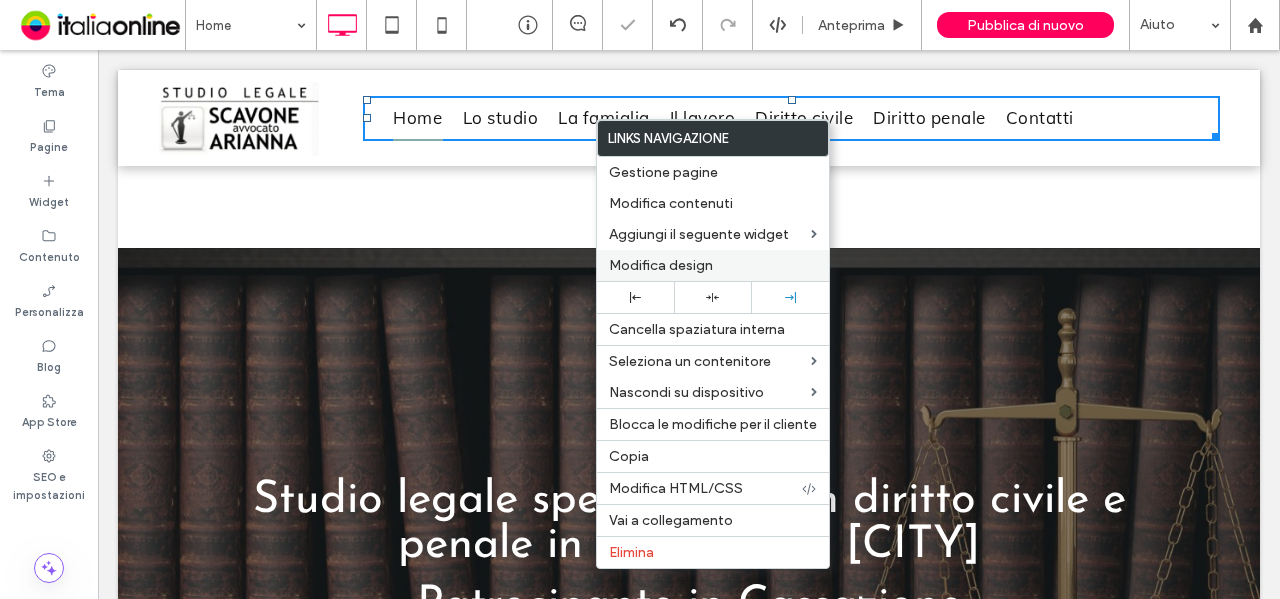 drag, startPoint x: 742, startPoint y: 255, endPoint x: 753, endPoint y: 257, distance: 11.18034 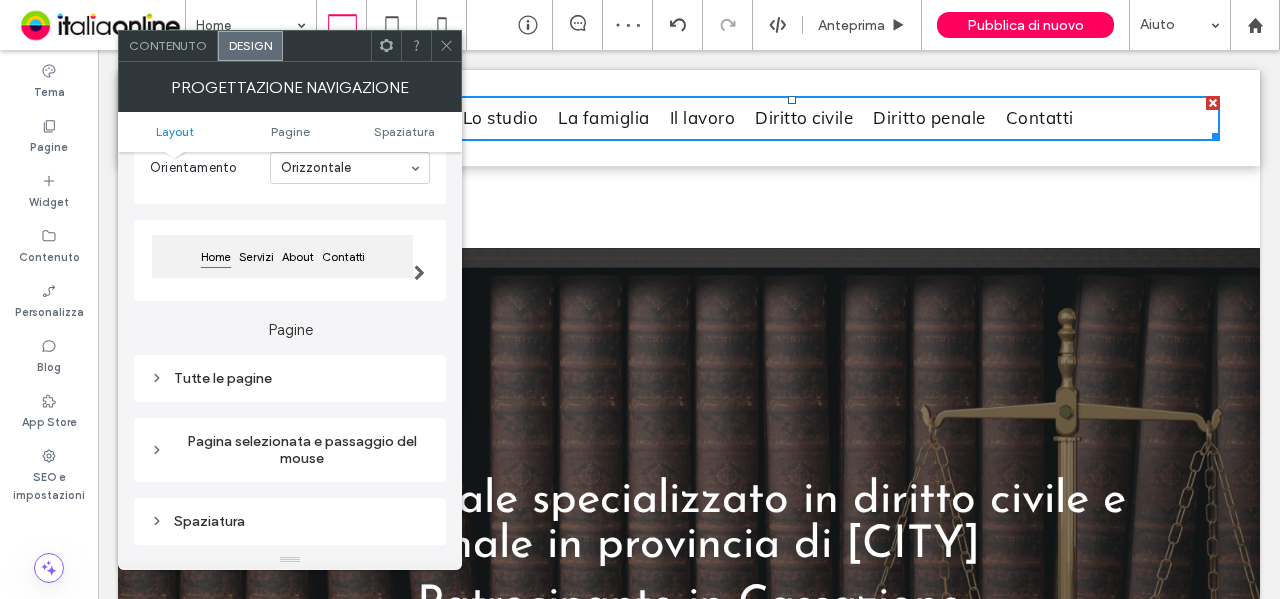 scroll, scrollTop: 300, scrollLeft: 0, axis: vertical 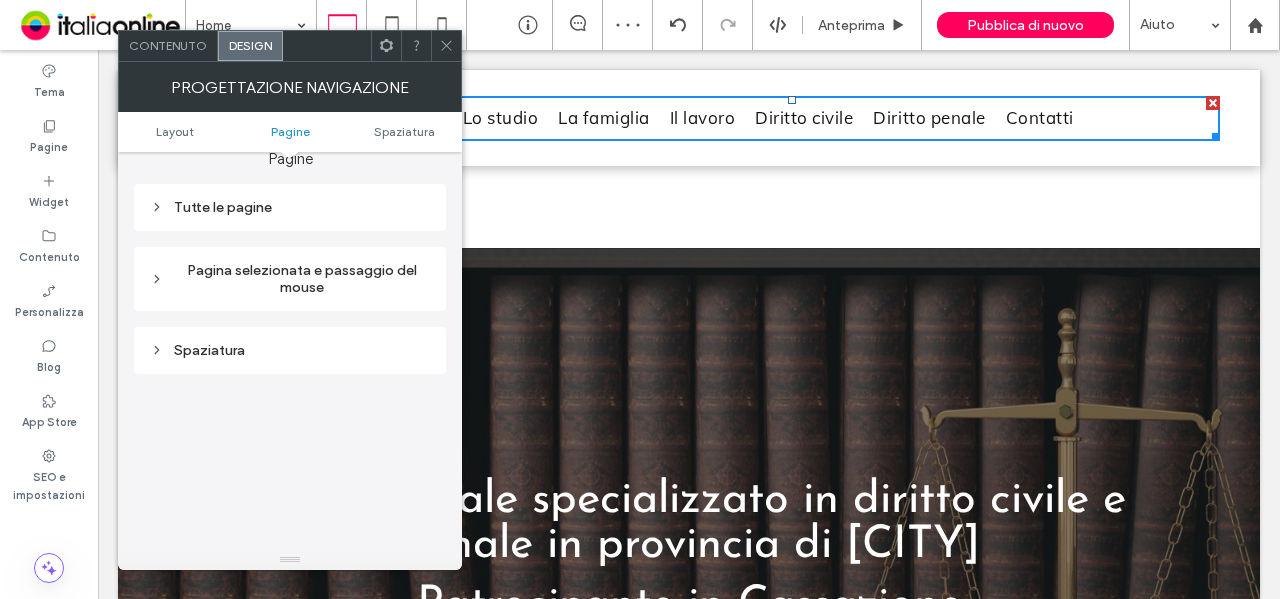 click on "Tutte le pagine" at bounding box center (290, 207) 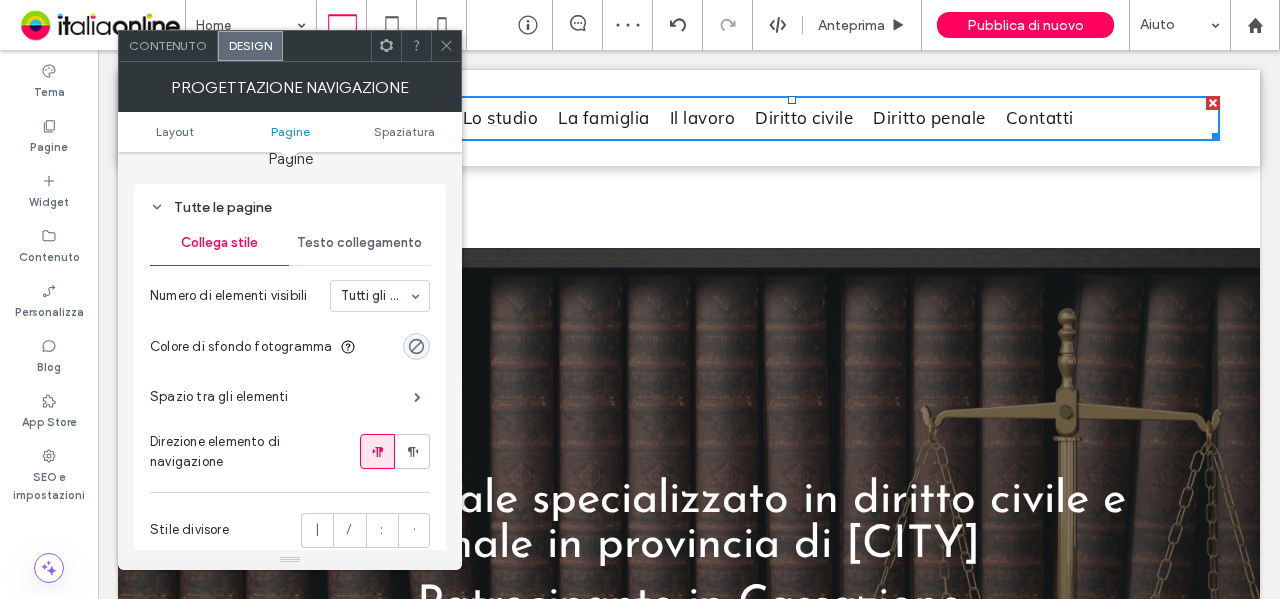 click on "Testo collegamento" at bounding box center (359, 243) 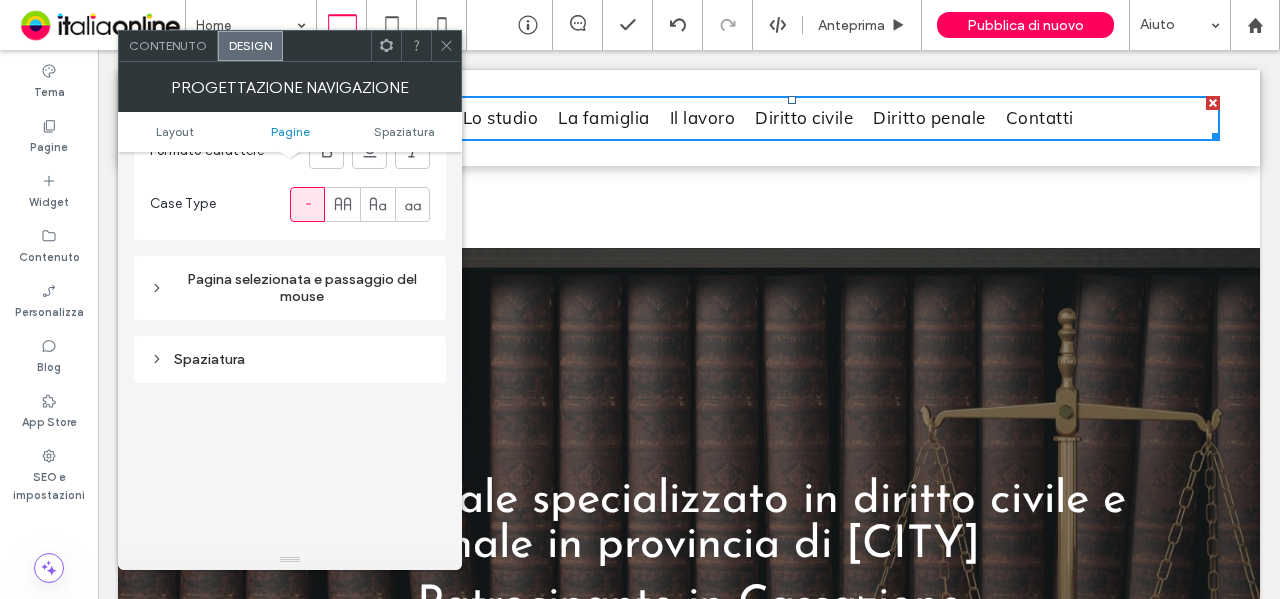 scroll, scrollTop: 700, scrollLeft: 0, axis: vertical 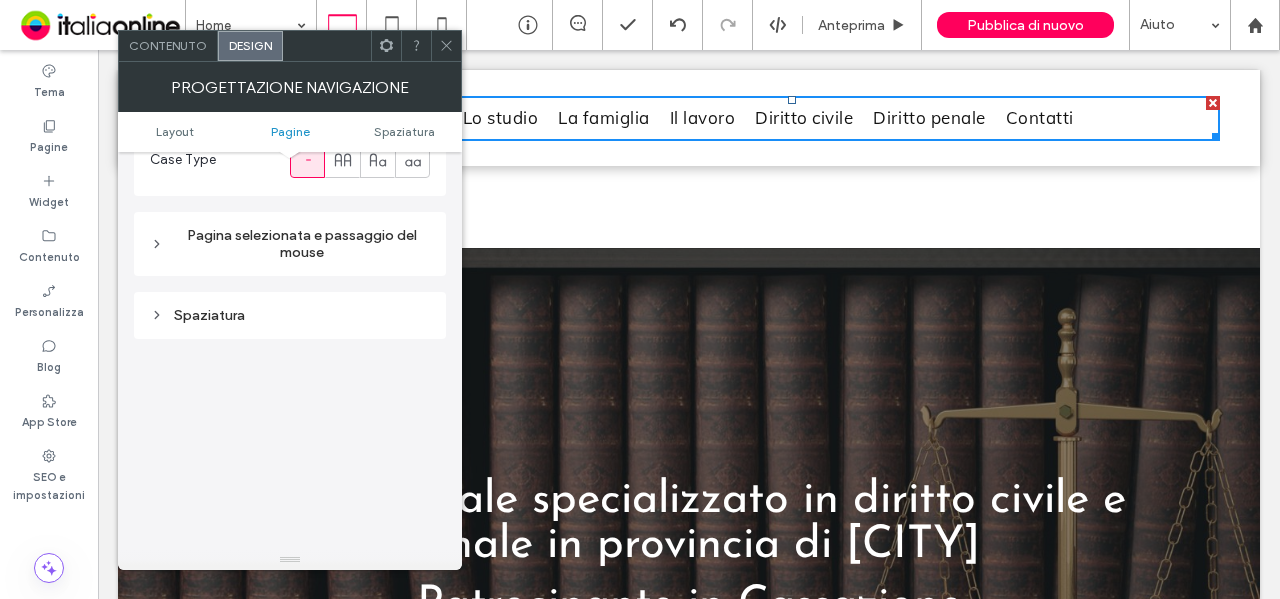 drag, startPoint x: 446, startPoint y: 48, endPoint x: 354, endPoint y: 87, distance: 99.92497 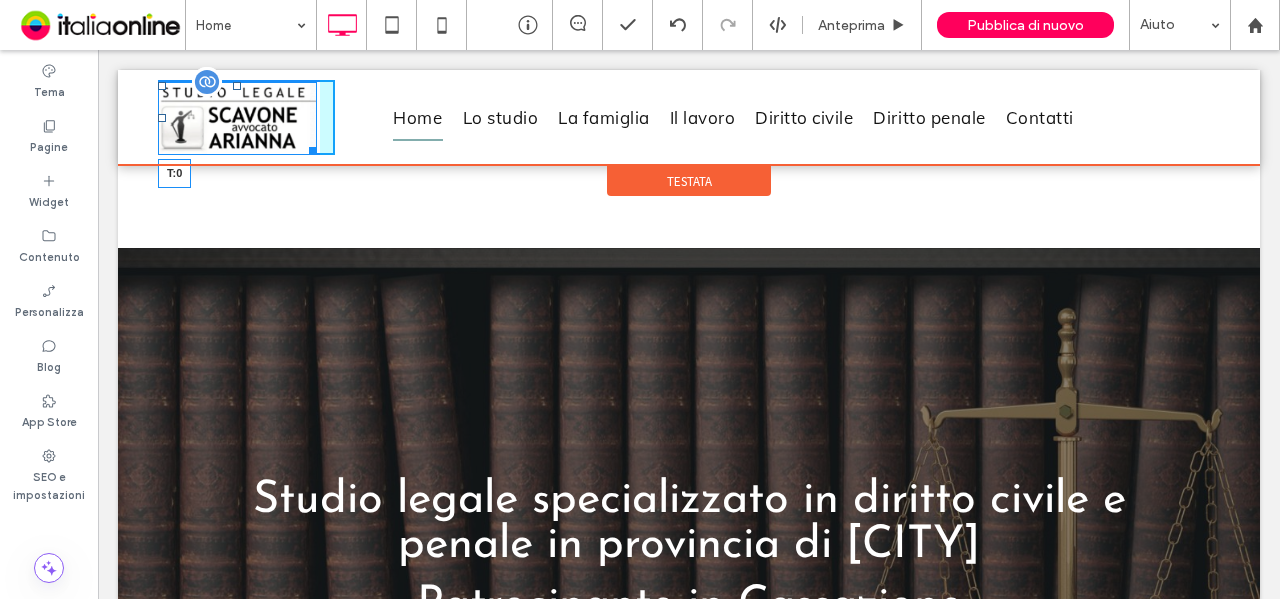 drag, startPoint x: 239, startPoint y: 85, endPoint x: 674, endPoint y: 190, distance: 447.493 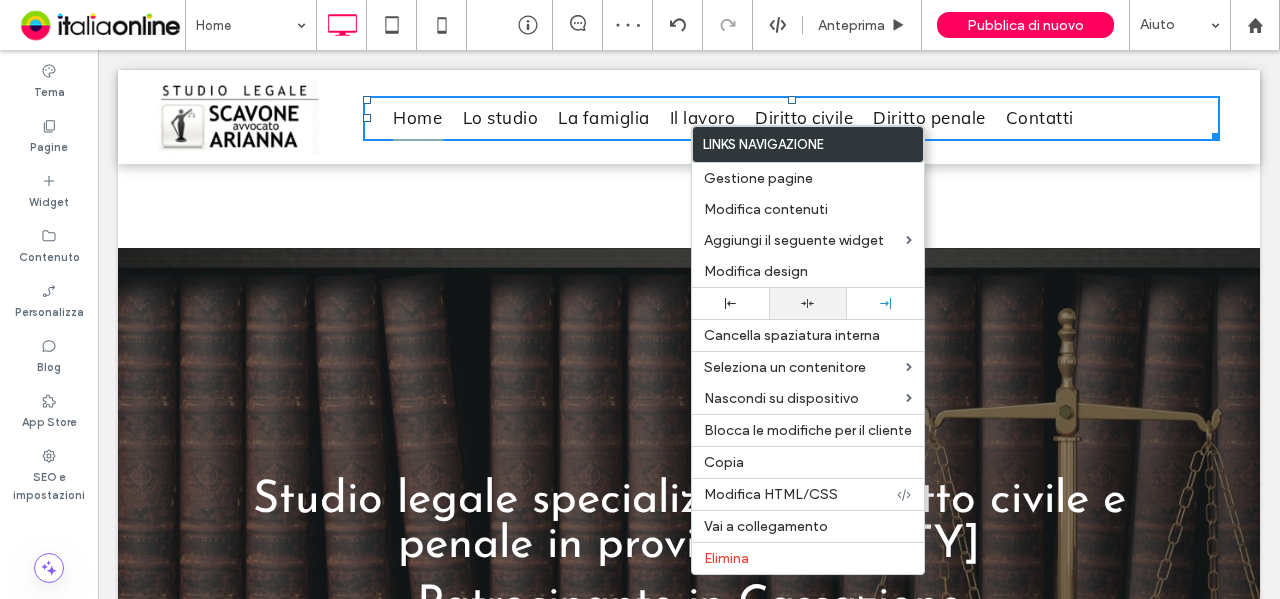 drag, startPoint x: 816, startPoint y: 268, endPoint x: 792, endPoint y: 298, distance: 38.418747 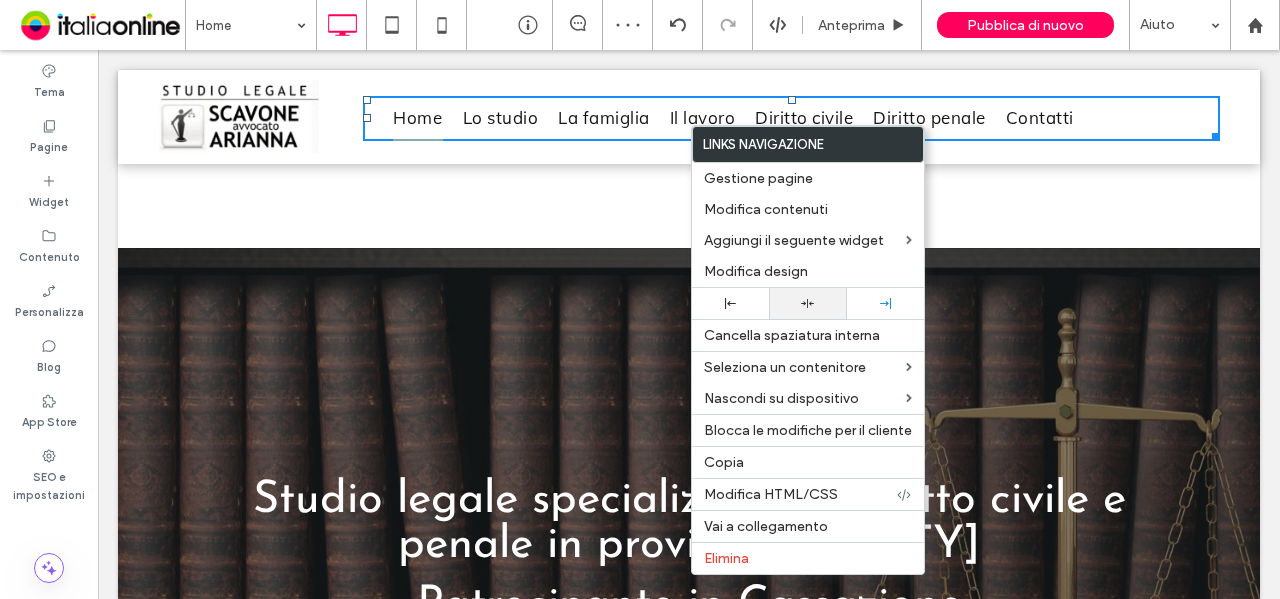 click on "Modifica design" at bounding box center (808, 271) 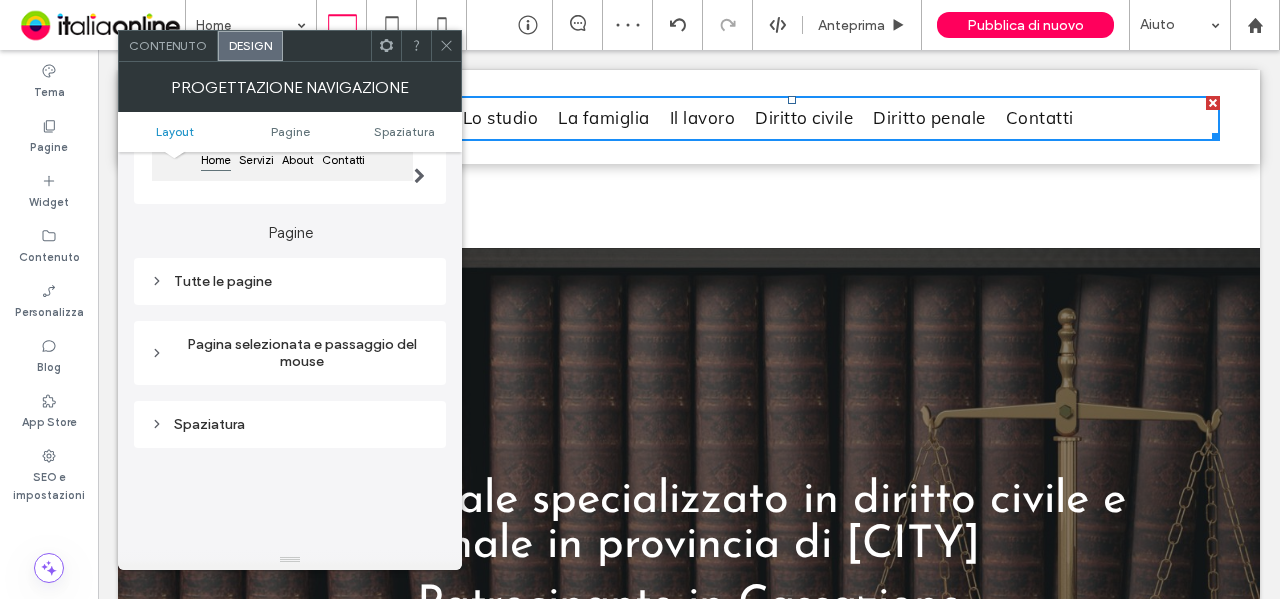 scroll, scrollTop: 300, scrollLeft: 0, axis: vertical 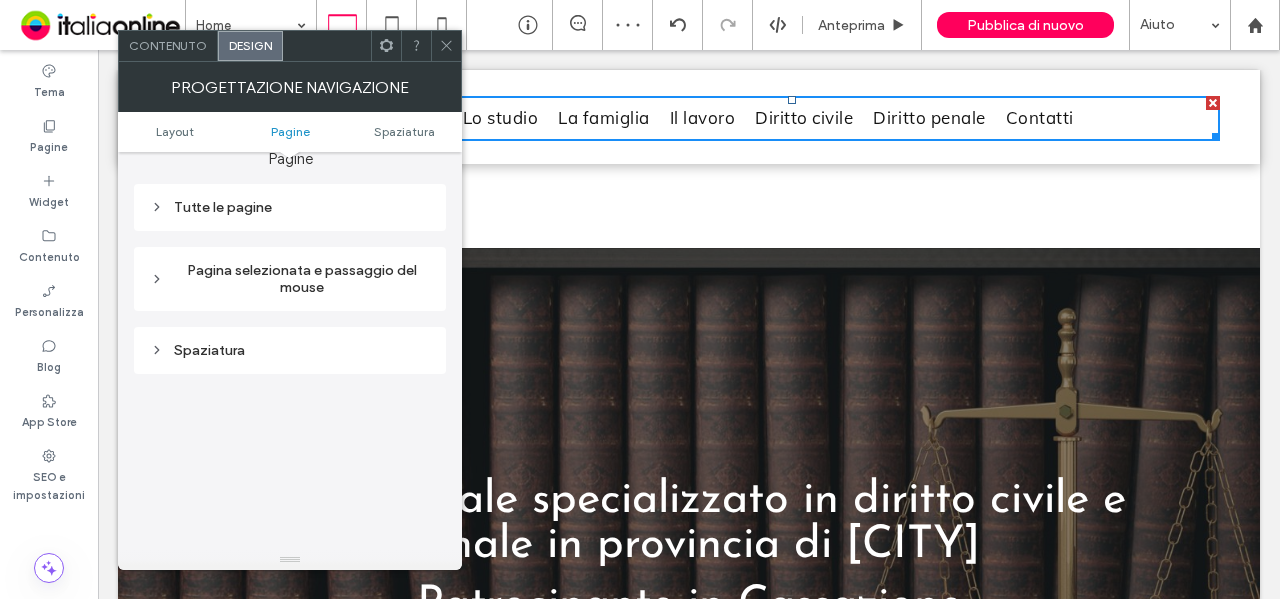 click on "Tutte le pagine" at bounding box center (290, 207) 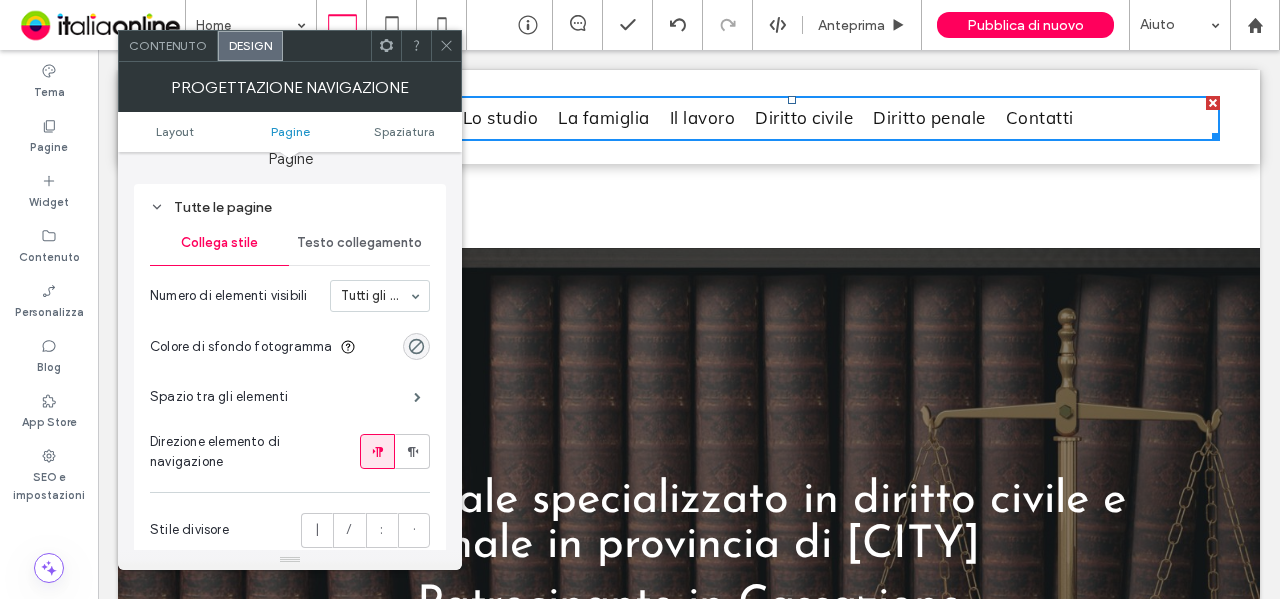 click on "Testo collegamento" at bounding box center (359, 243) 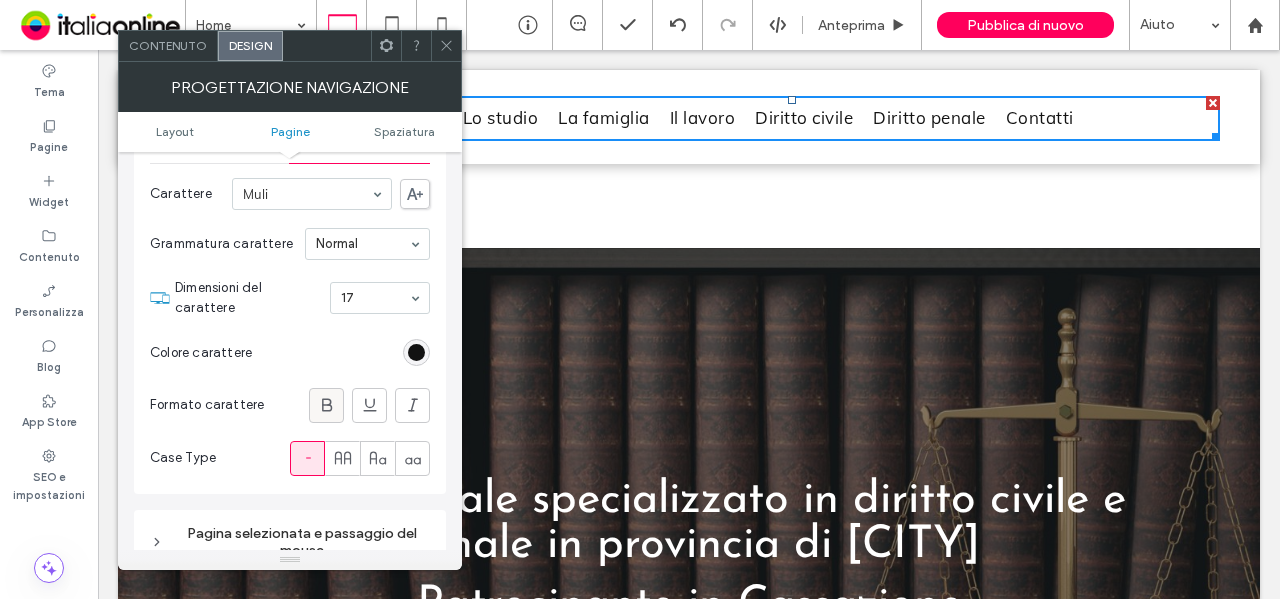 scroll, scrollTop: 200, scrollLeft: 0, axis: vertical 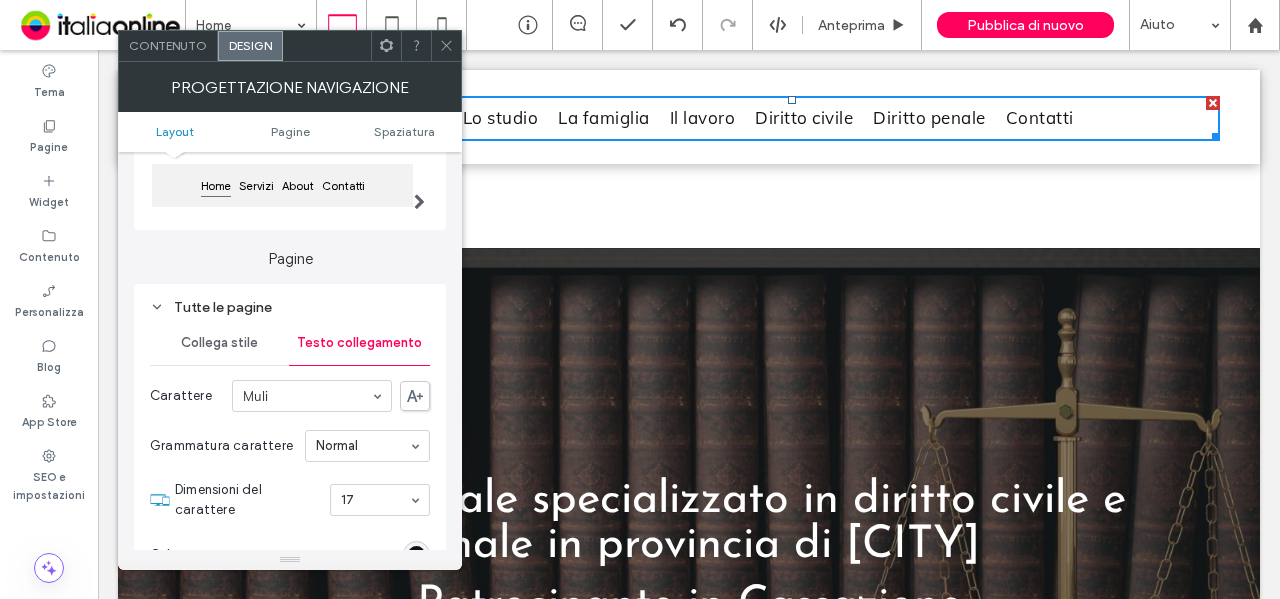 click 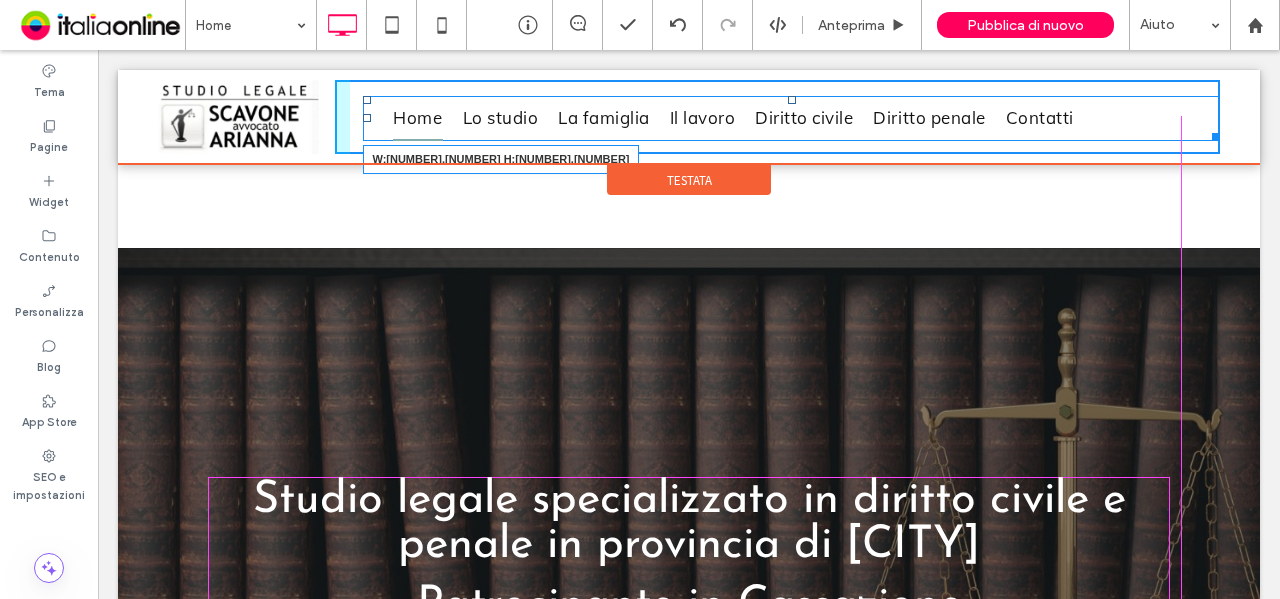 drag, startPoint x: 1194, startPoint y: 132, endPoint x: 1156, endPoint y: 164, distance: 49.67897 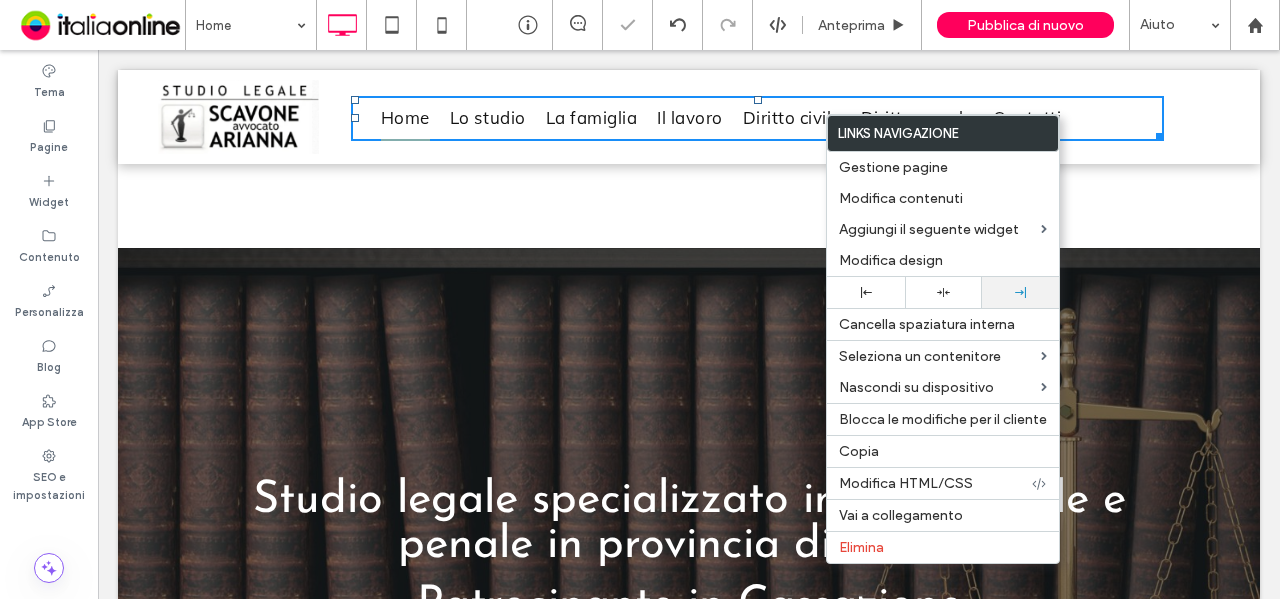 click at bounding box center [1020, 292] 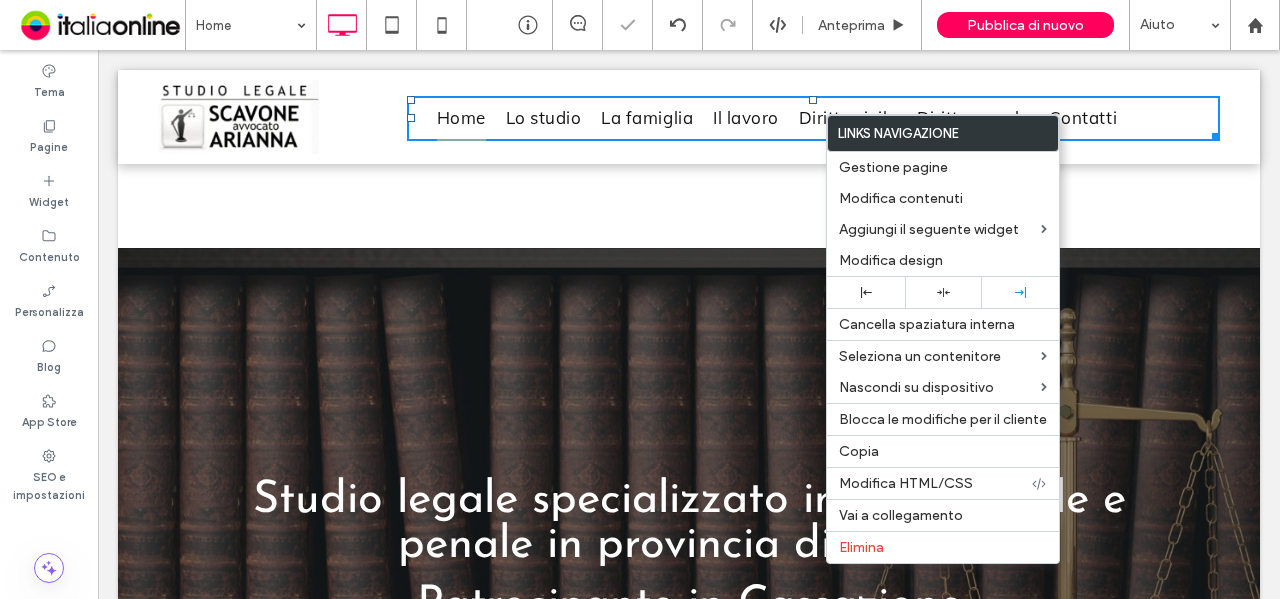 drag, startPoint x: 1161, startPoint y: 116, endPoint x: 1172, endPoint y: 120, distance: 11.7046995 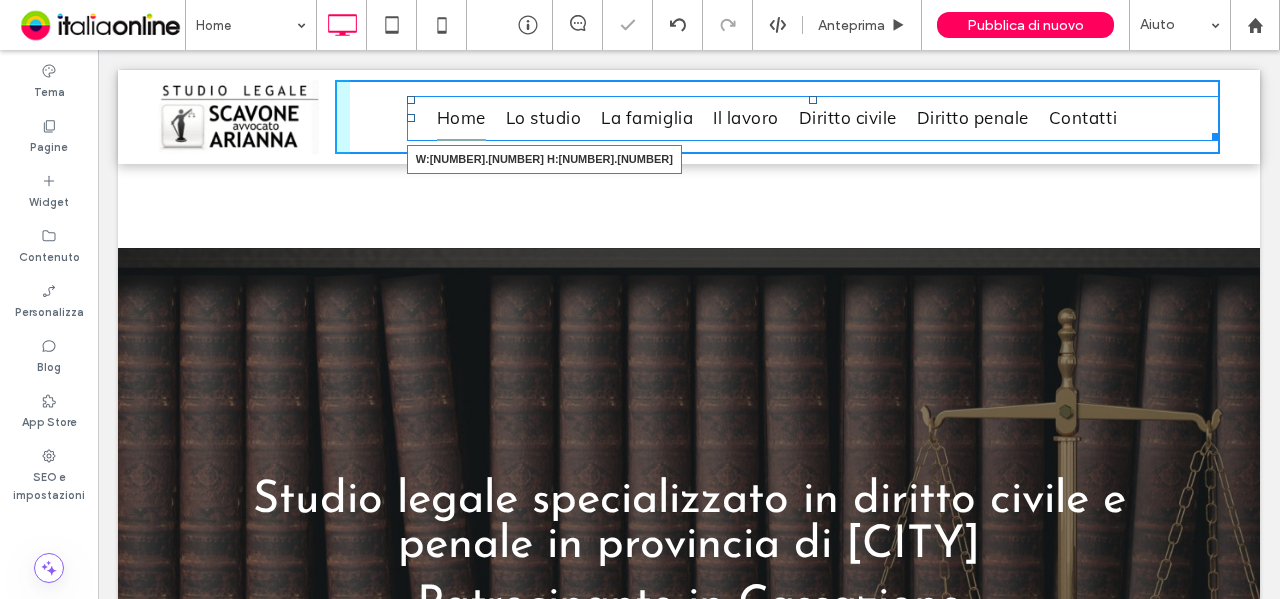 drag, startPoint x: 1191, startPoint y: 133, endPoint x: 1278, endPoint y: 133, distance: 87 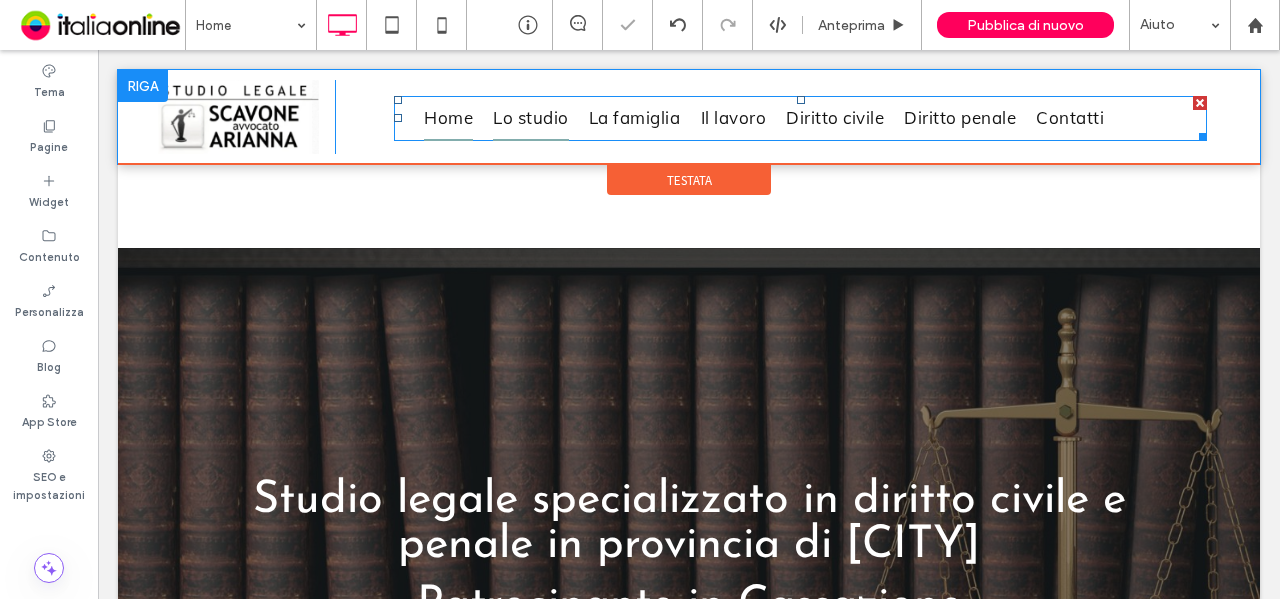 drag, startPoint x: 663, startPoint y: 181, endPoint x: 565, endPoint y: 121, distance: 114.90866 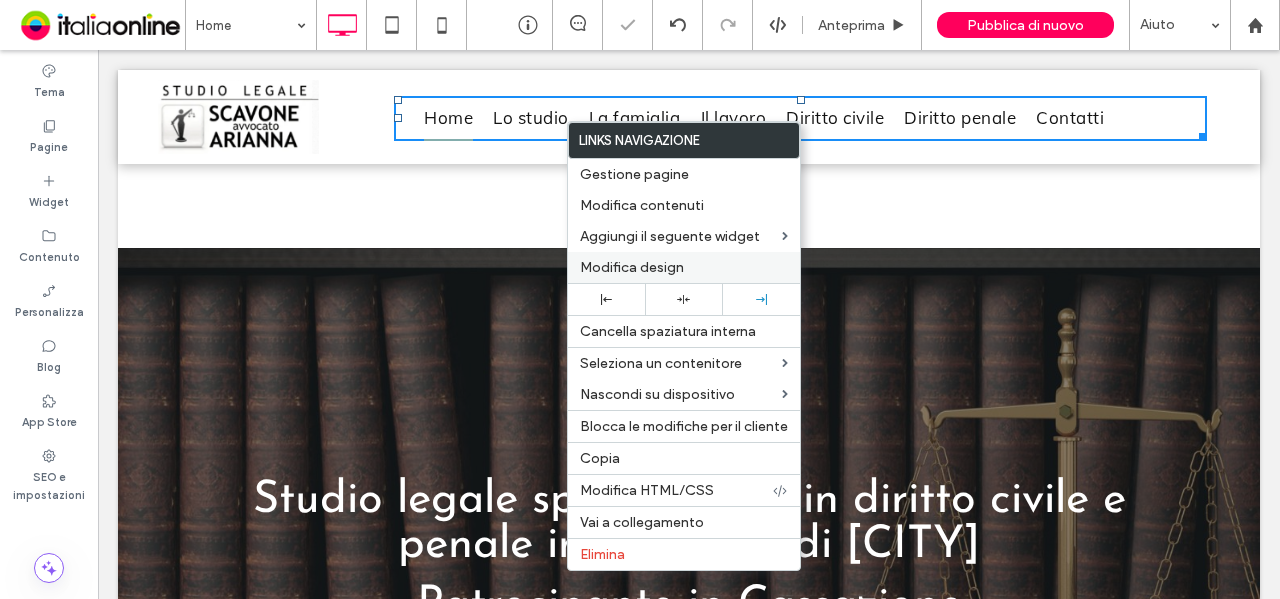 click on "Modifica design" at bounding box center [632, 267] 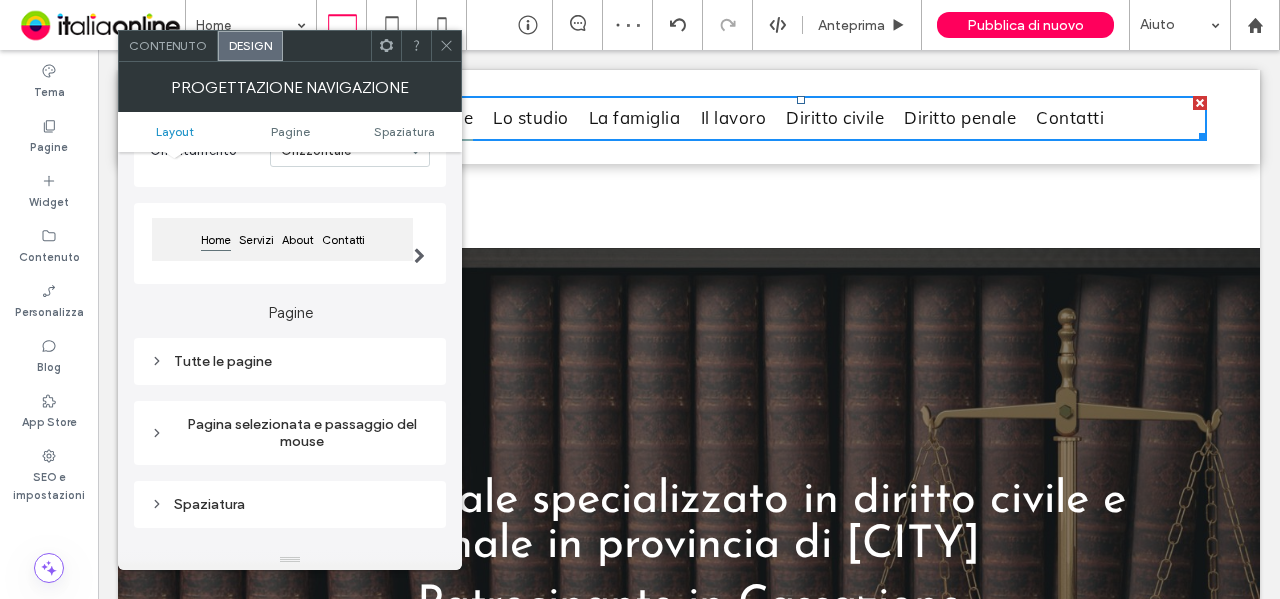 scroll, scrollTop: 200, scrollLeft: 0, axis: vertical 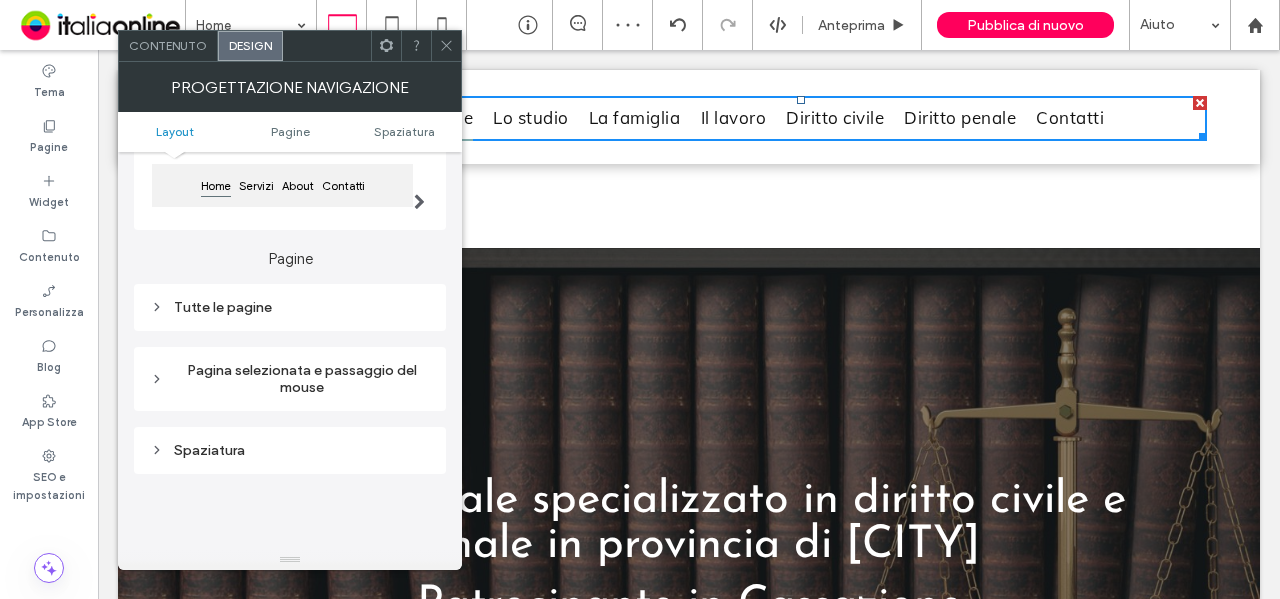 drag, startPoint x: 230, startPoint y: 315, endPoint x: 285, endPoint y: 324, distance: 55.7315 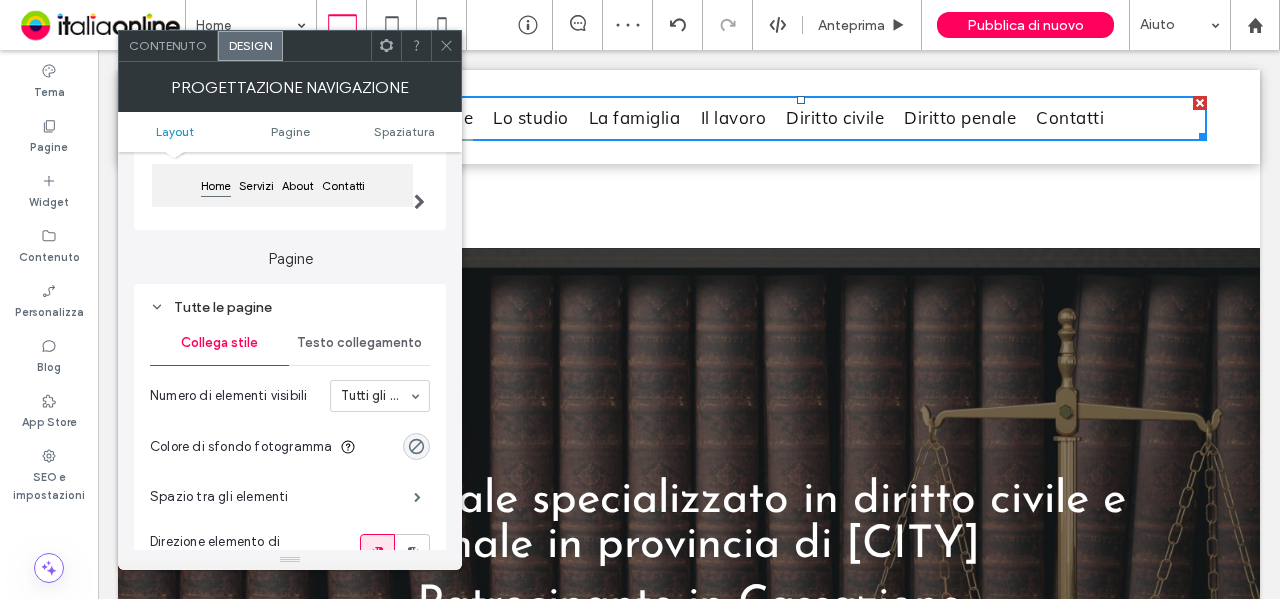 click on "Testo collegamento" at bounding box center (359, 343) 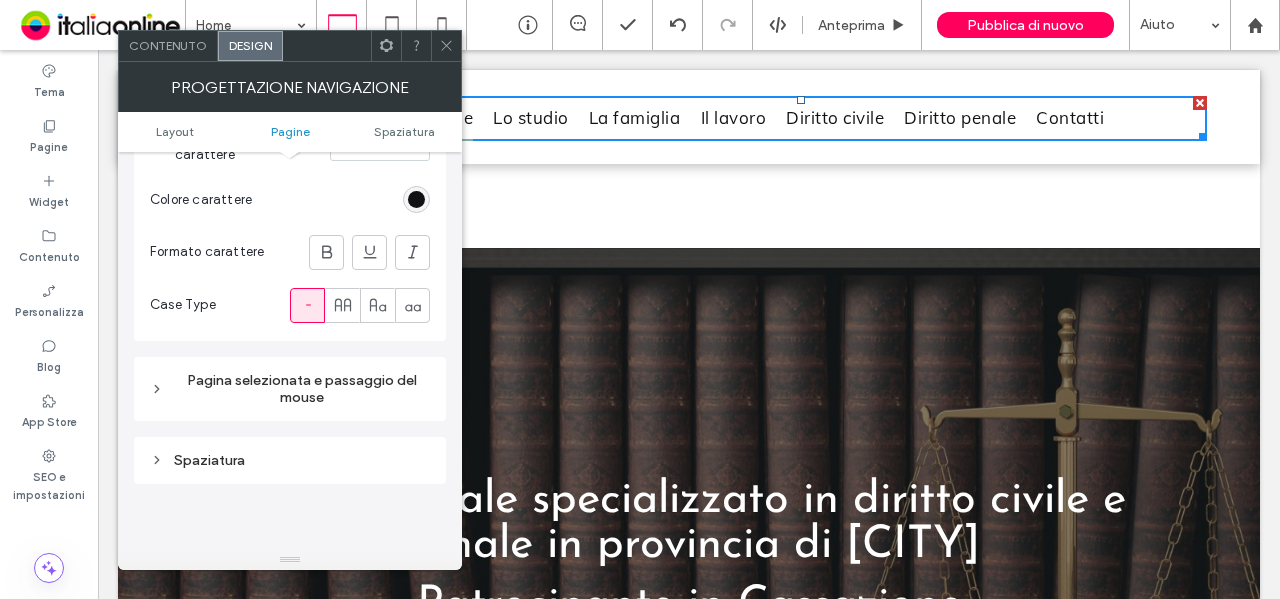 scroll, scrollTop: 600, scrollLeft: 0, axis: vertical 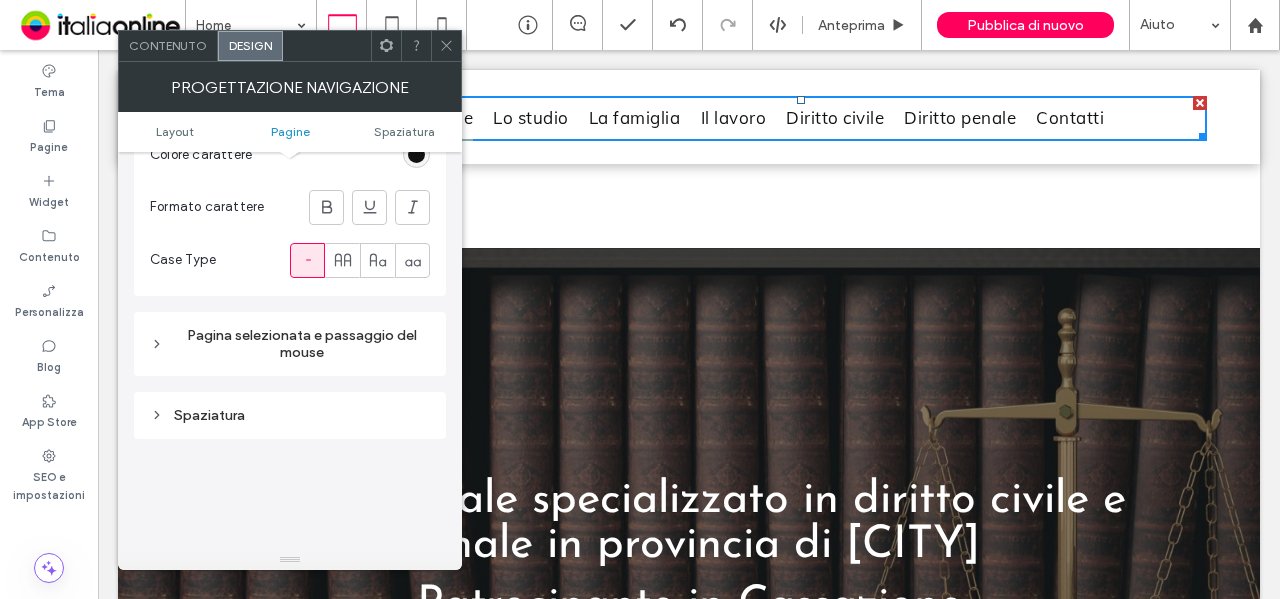click on "Pagina selezionata e passaggio del mouse" at bounding box center [290, 344] 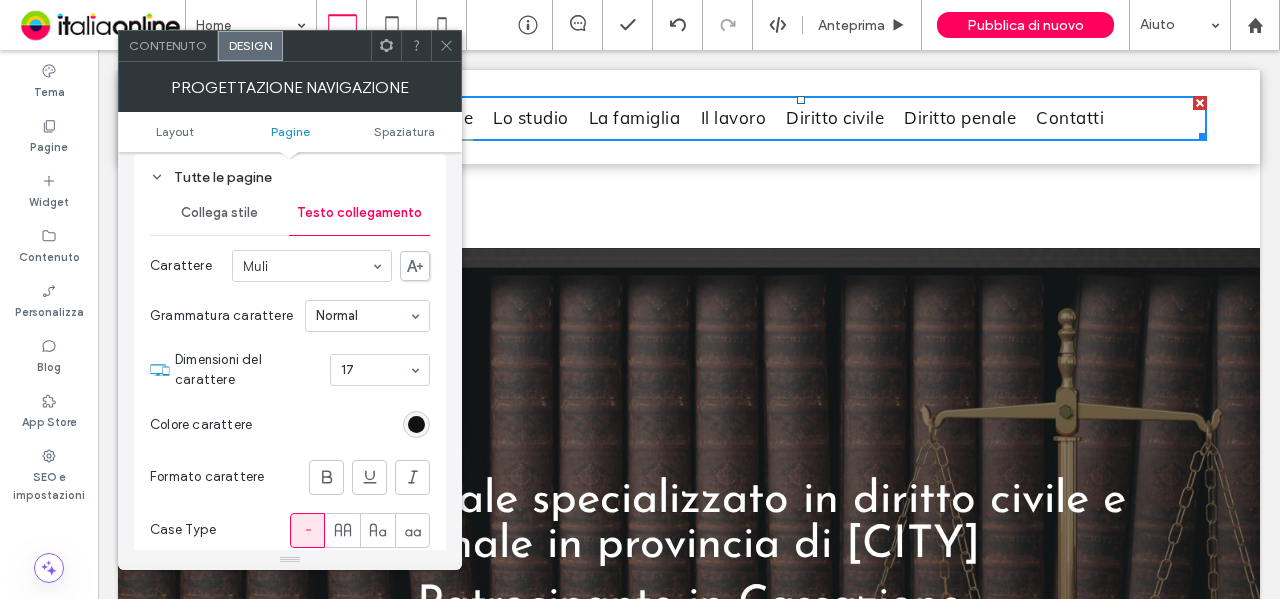 scroll, scrollTop: 300, scrollLeft: 0, axis: vertical 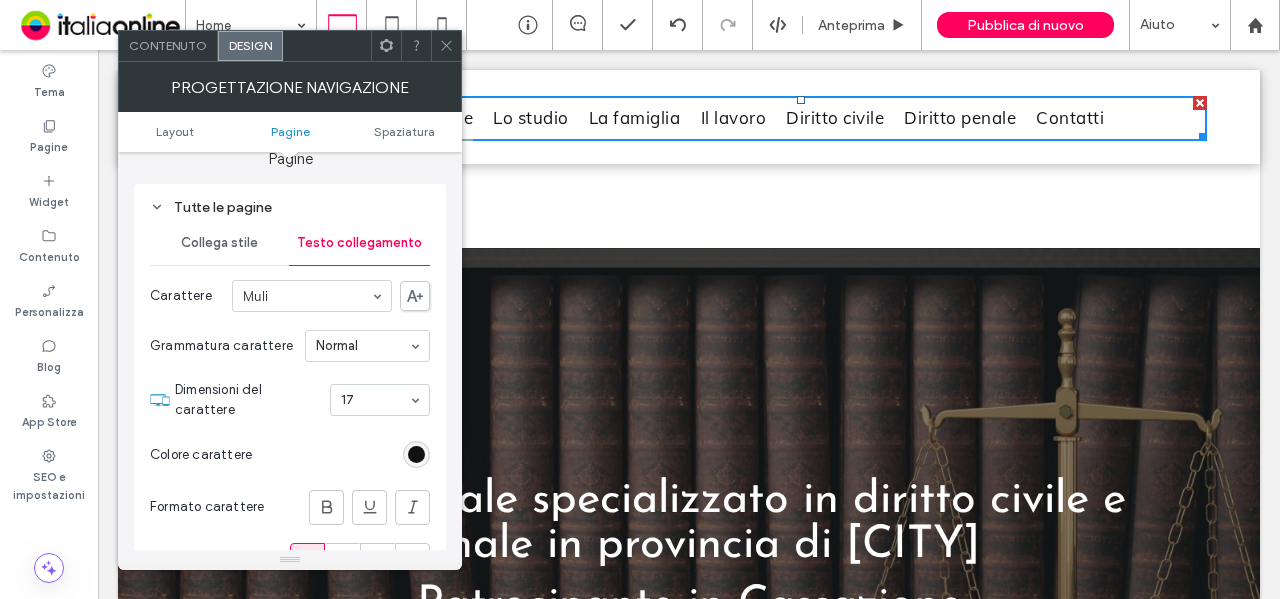 click on "Collega stile Testo collegamento Carattere Muli Grammatura carattere Normal   Dimensioni del carattere 17 Colore carattere Formato carattere Case Type" at bounding box center [290, 403] 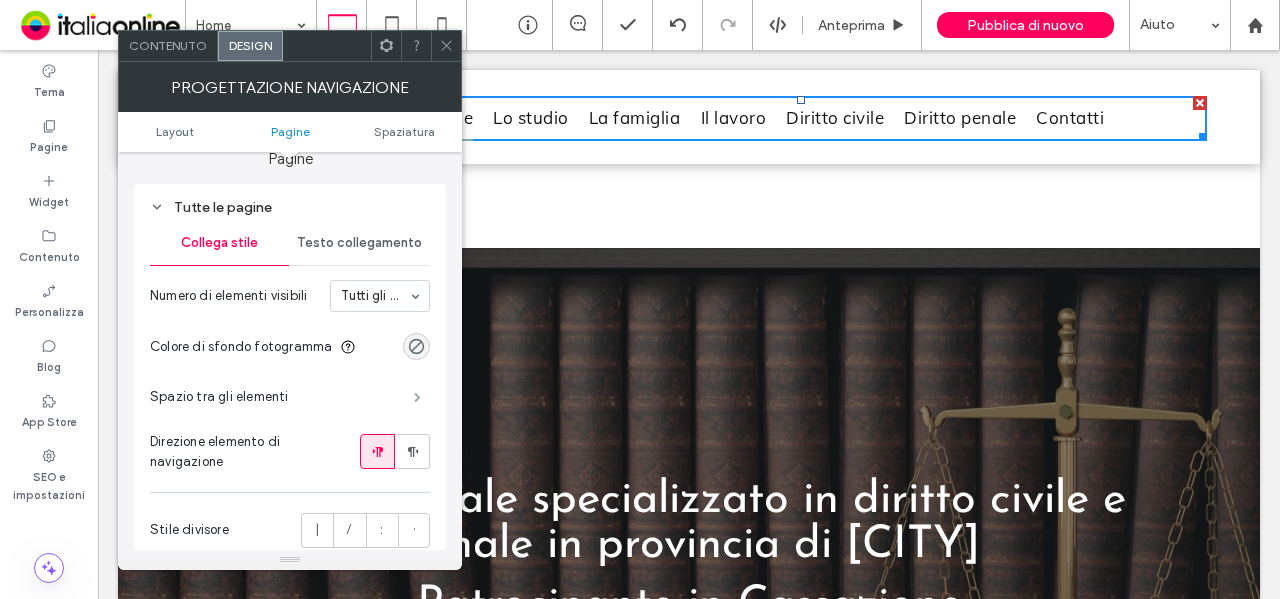 click at bounding box center (417, 397) 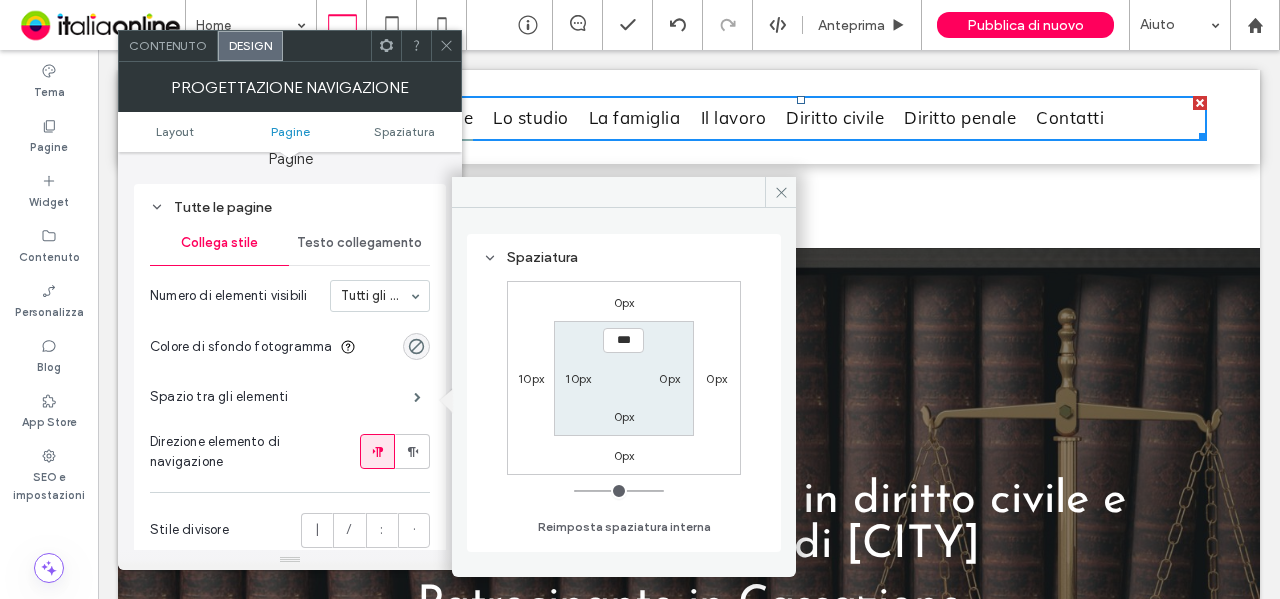 click on "10px" at bounding box center [531, 378] 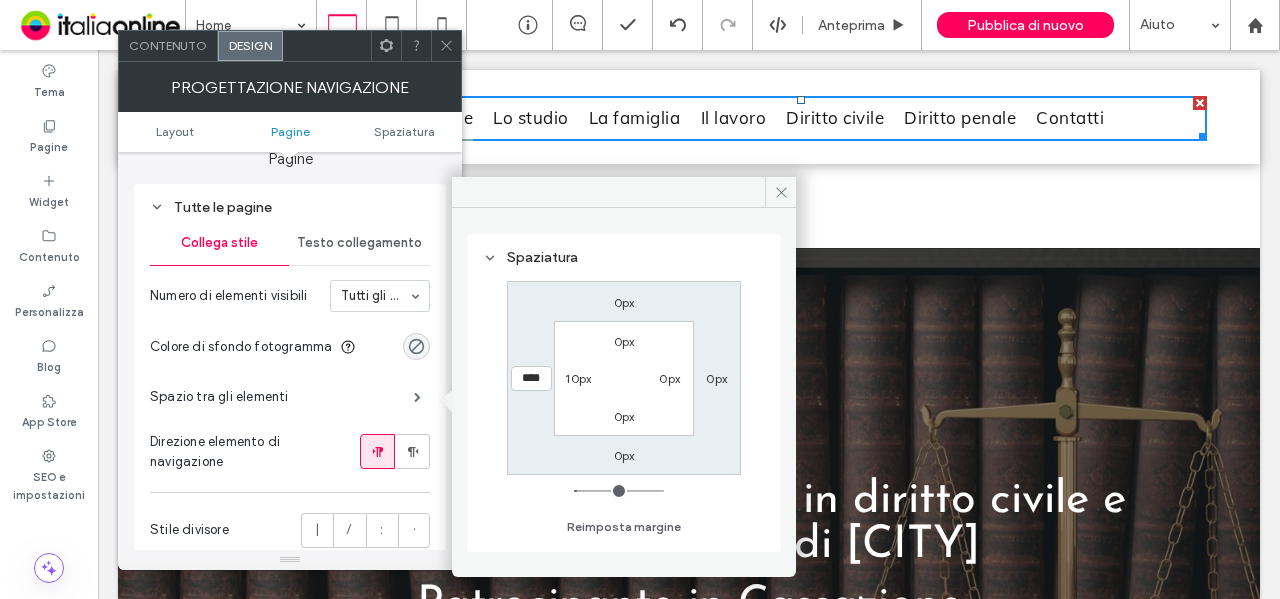 type on "*" 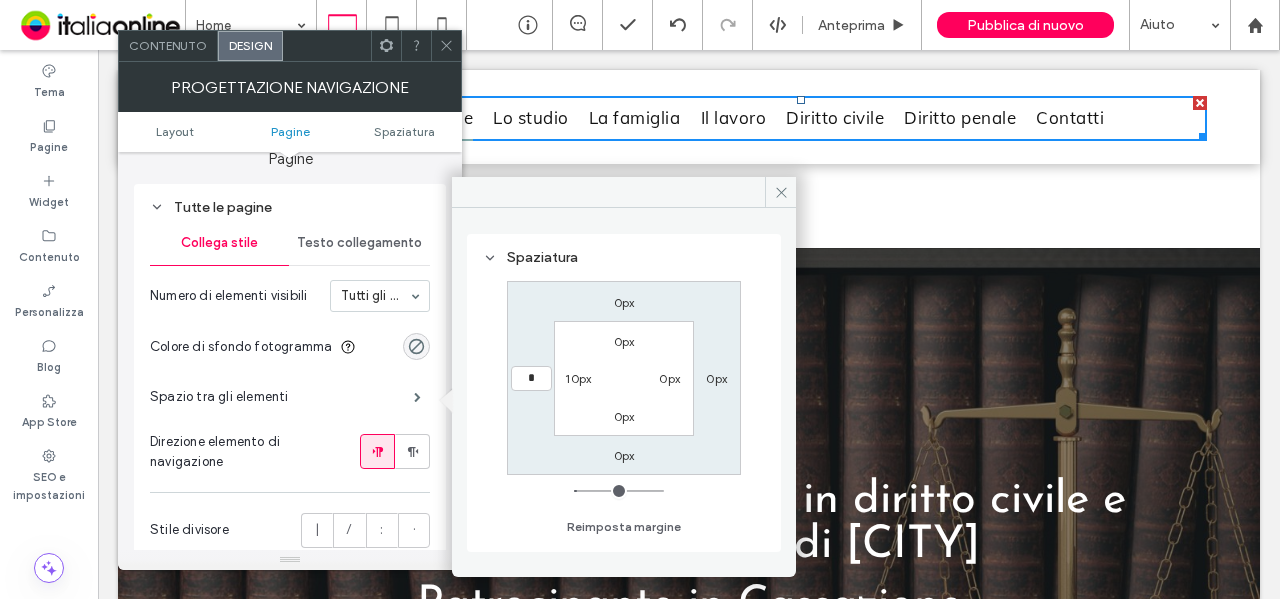 click on "0px" at bounding box center (669, 378) 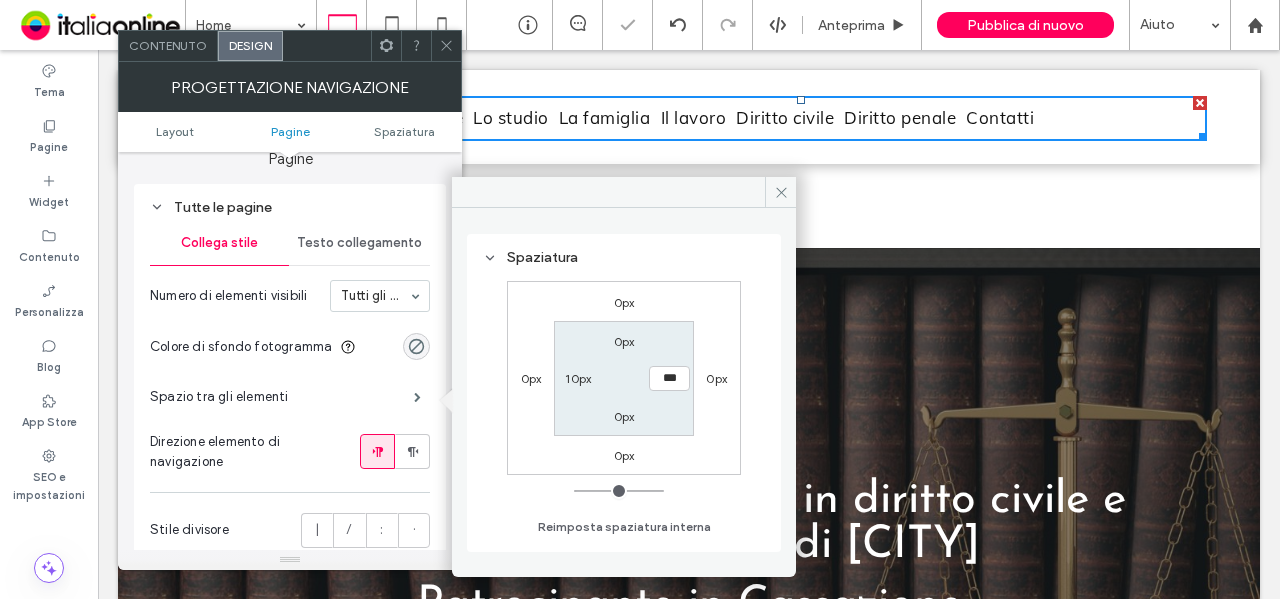 type on "*" 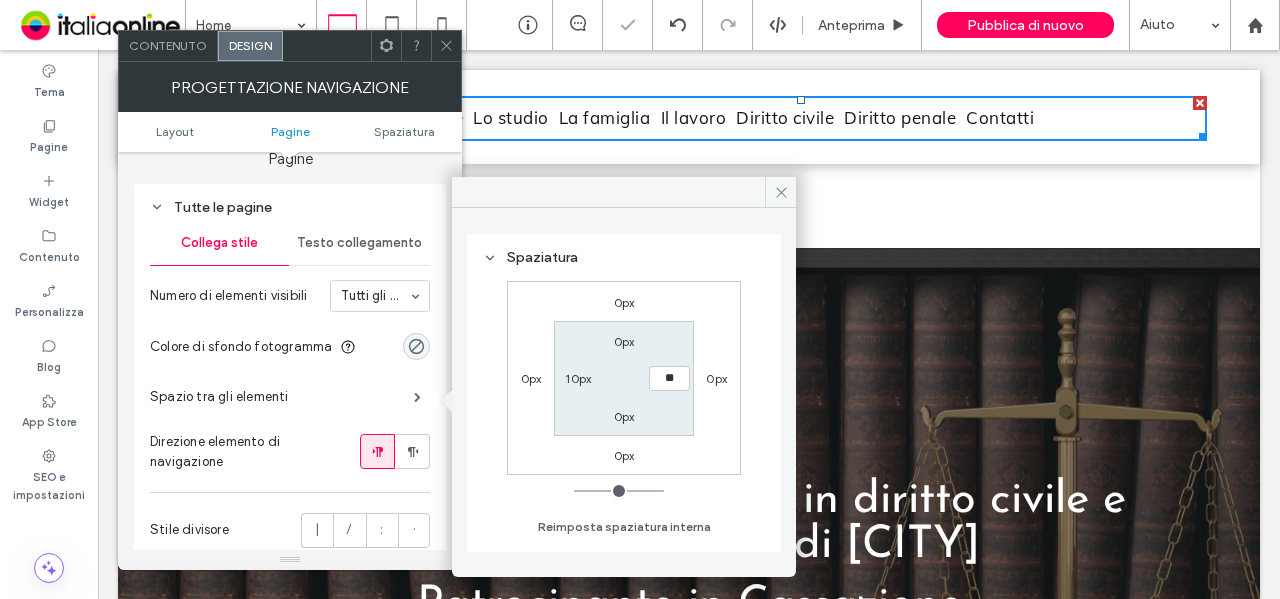 type on "**" 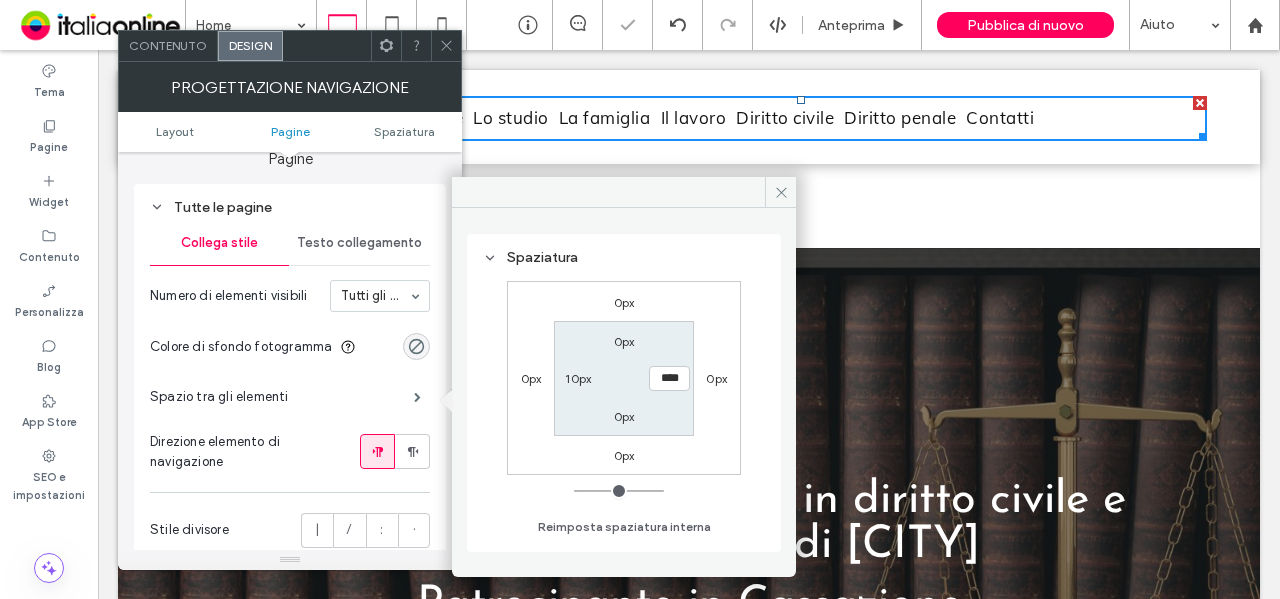 click on "0px **** 0px 10px" at bounding box center [623, 378] 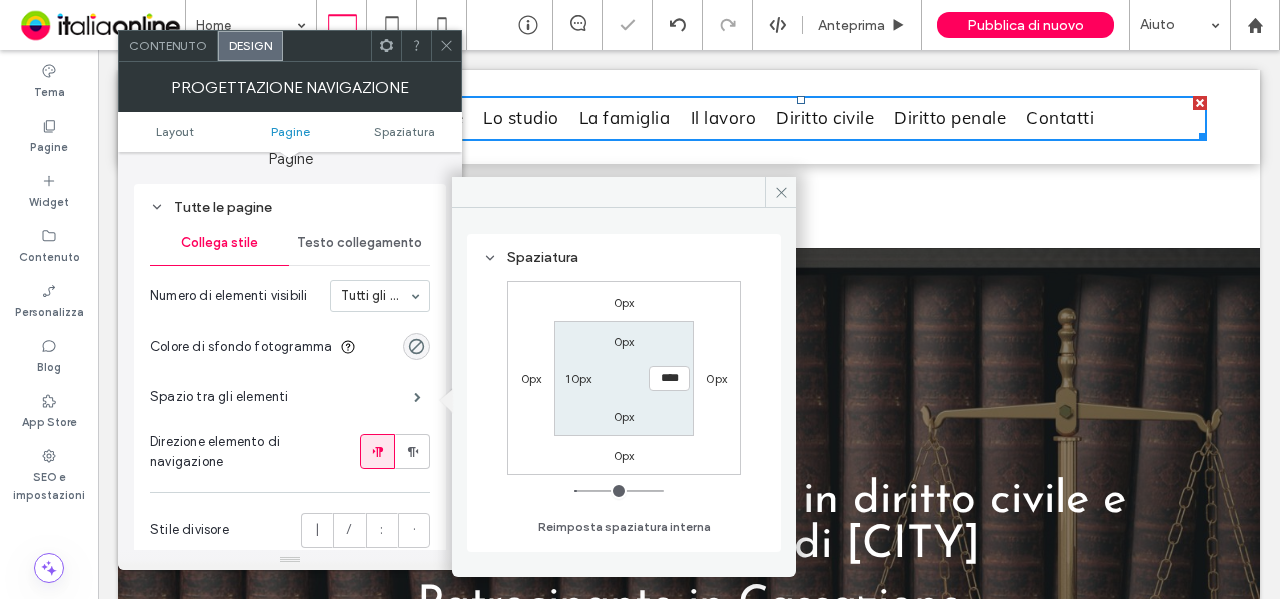 drag, startPoint x: 452, startPoint y: 52, endPoint x: 440, endPoint y: 71, distance: 22.472204 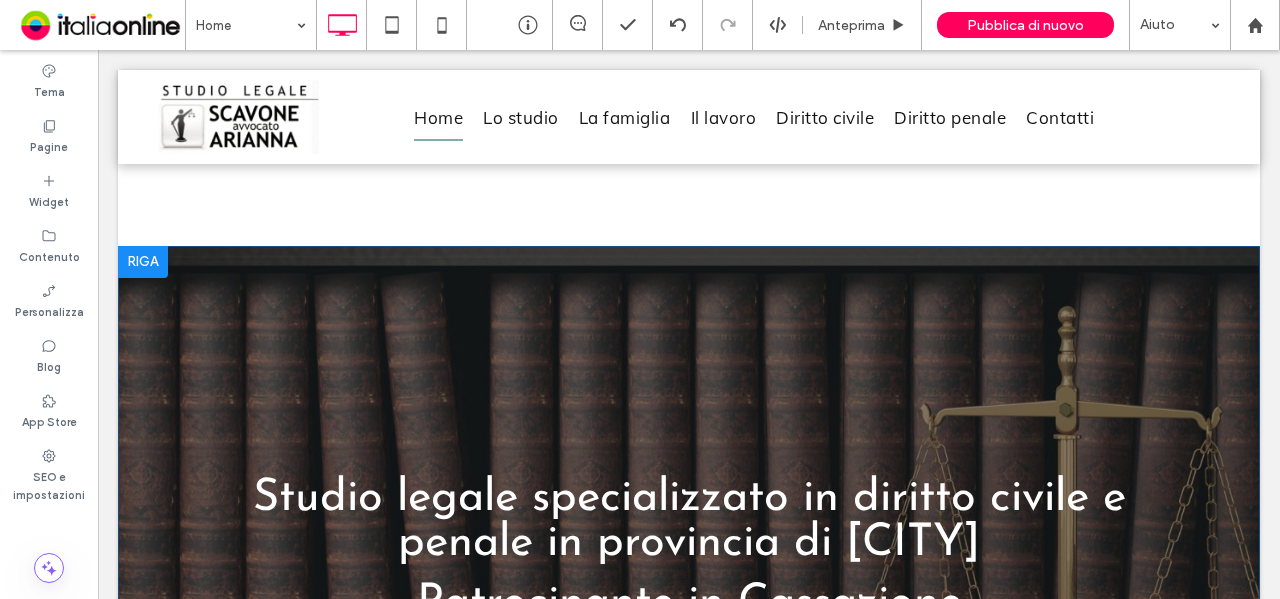 scroll, scrollTop: 0, scrollLeft: 0, axis: both 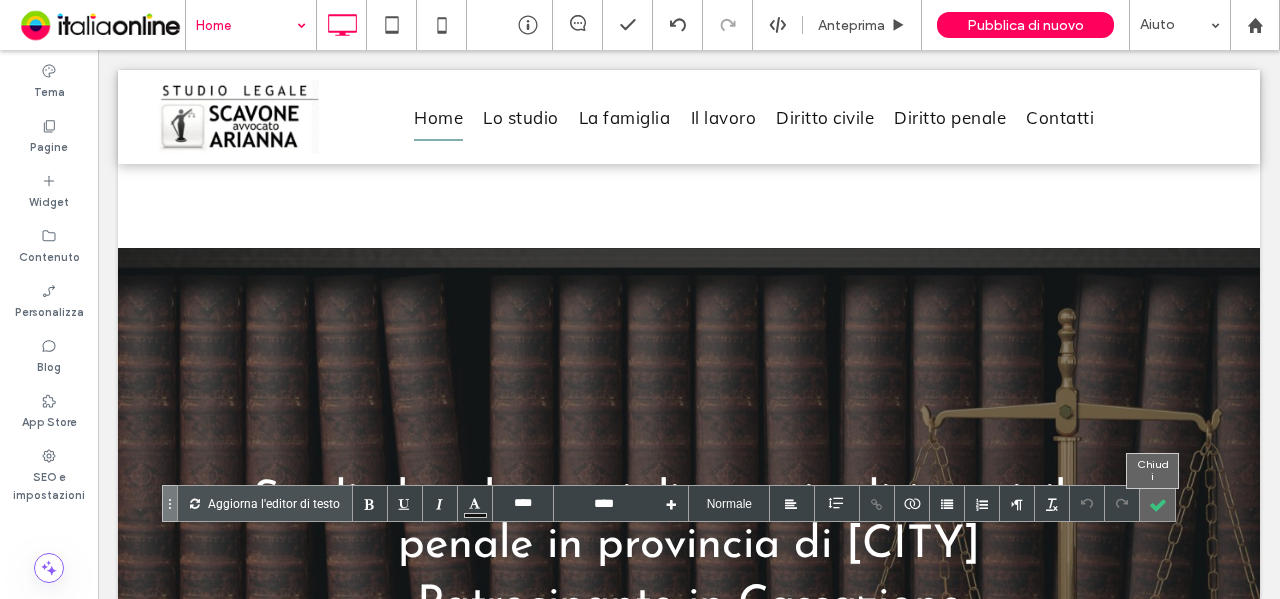 click at bounding box center [1157, 503] 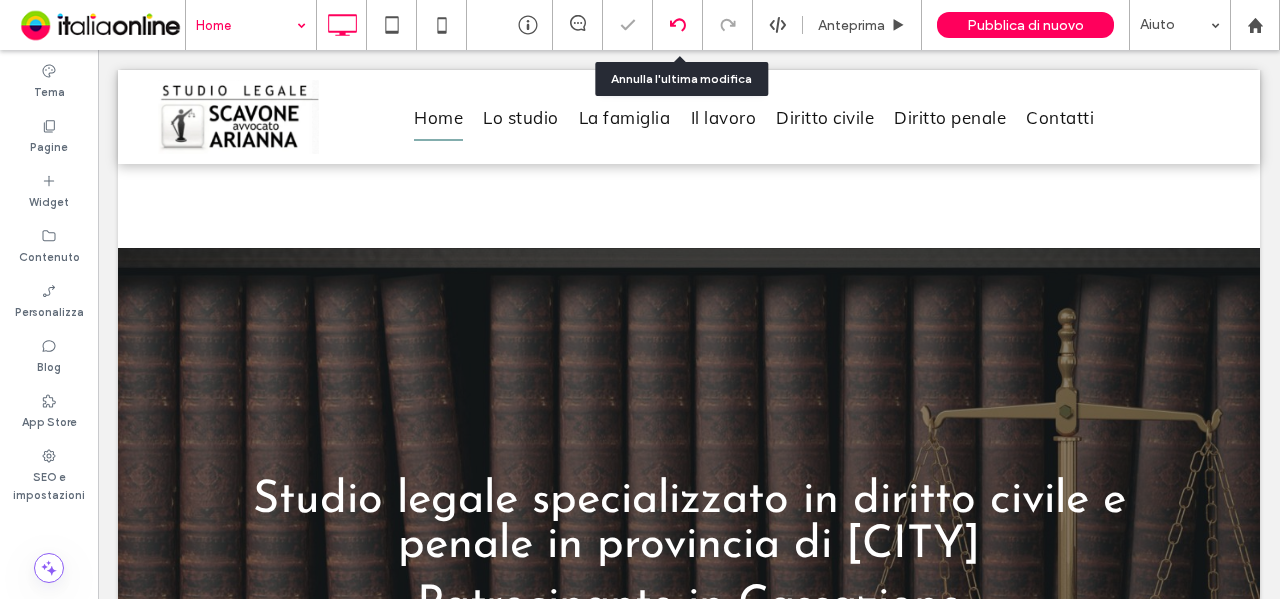 click 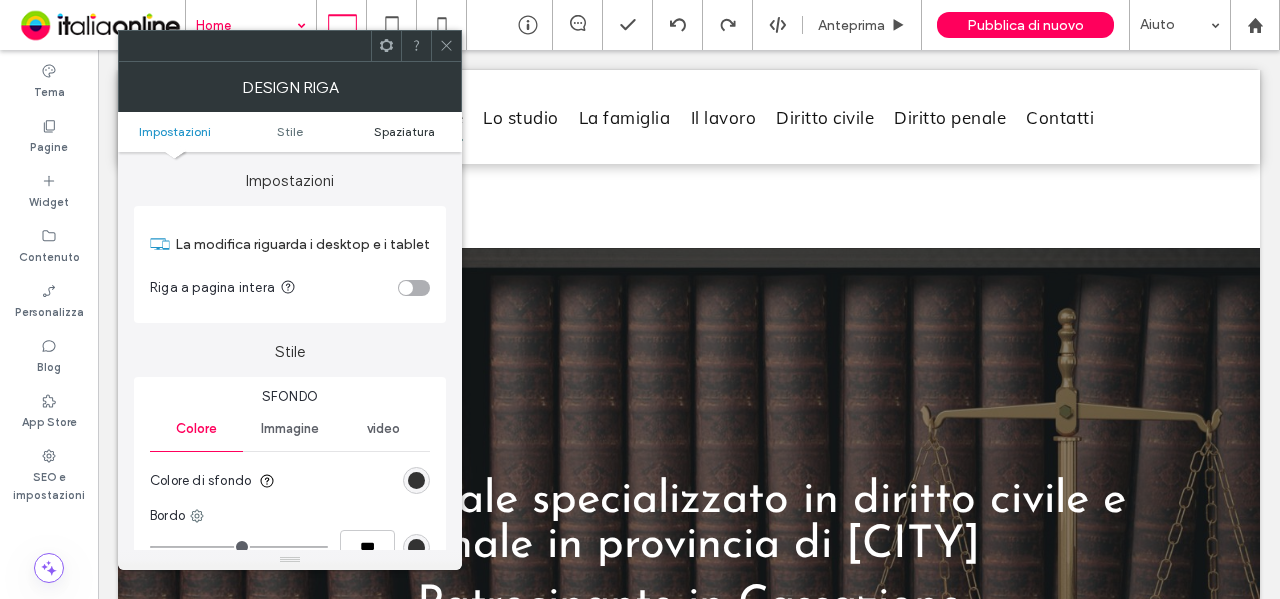 click on "Spaziatura" at bounding box center [404, 131] 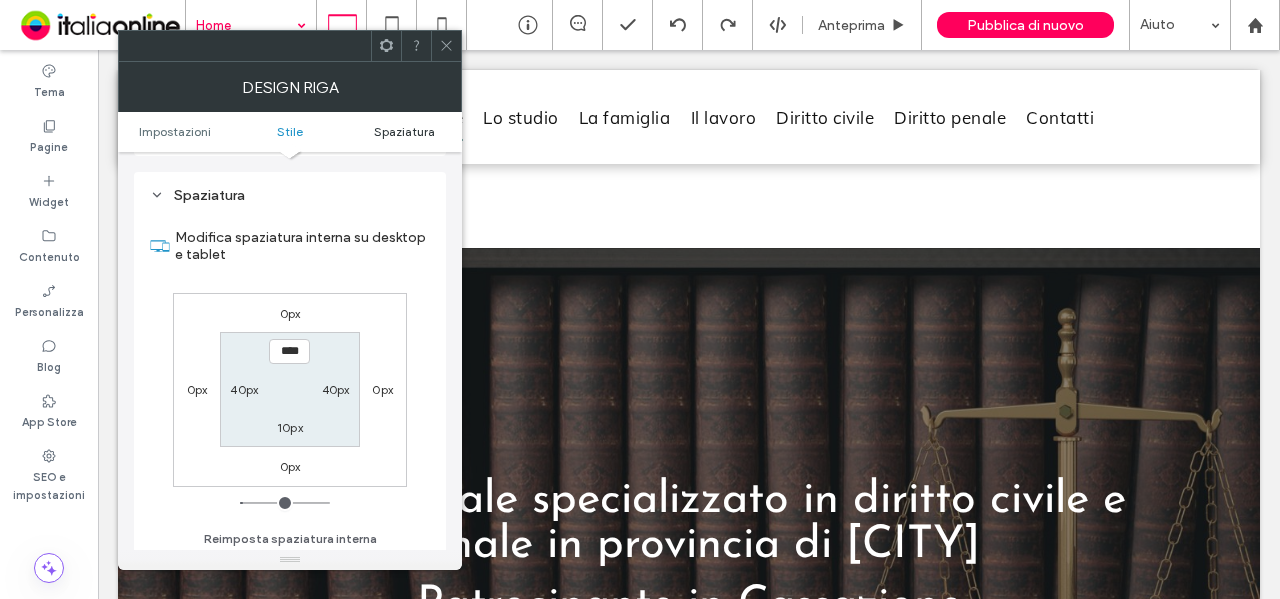 scroll, scrollTop: 502, scrollLeft: 0, axis: vertical 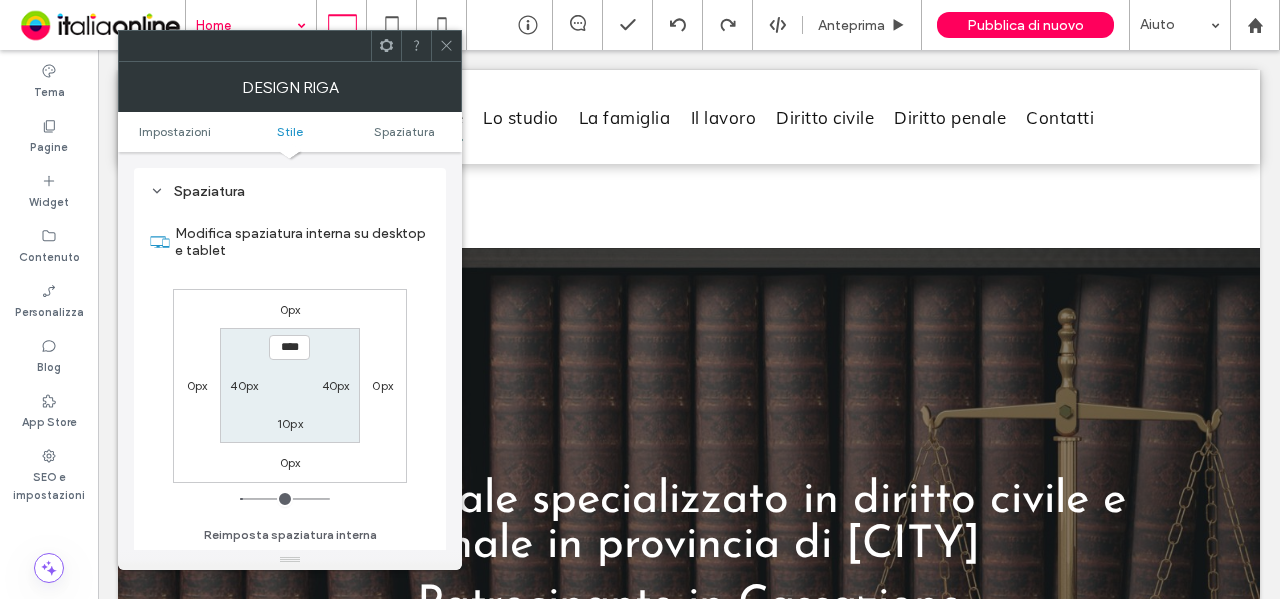 click 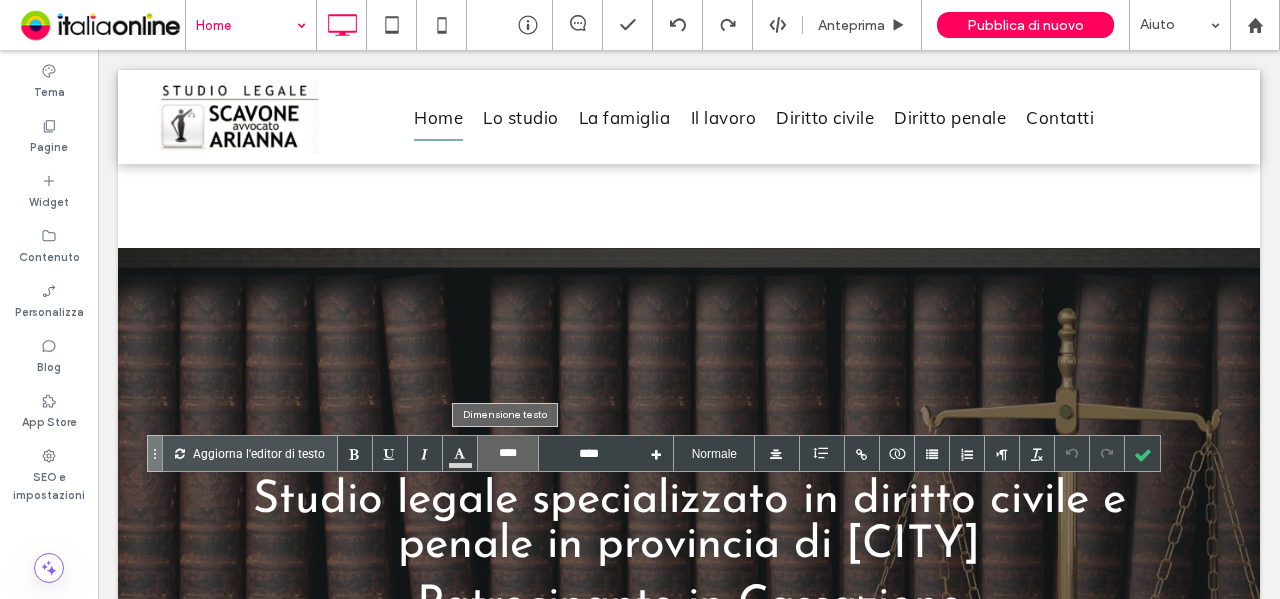 click on "****" at bounding box center [508, 453] 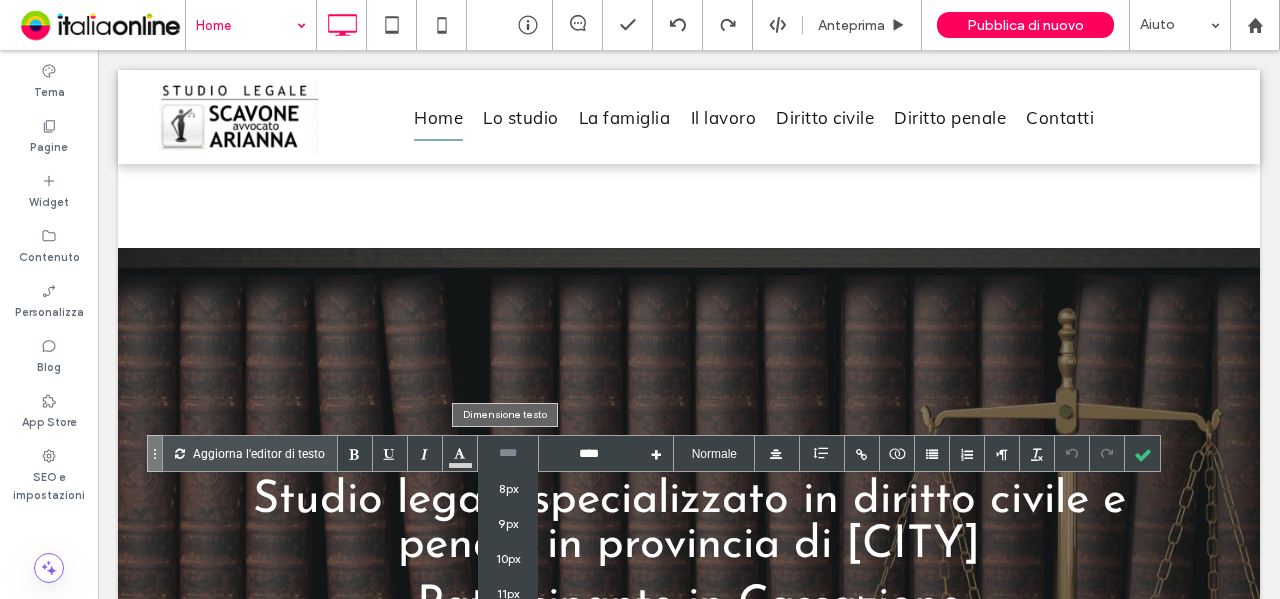 scroll, scrollTop: 100, scrollLeft: 0, axis: vertical 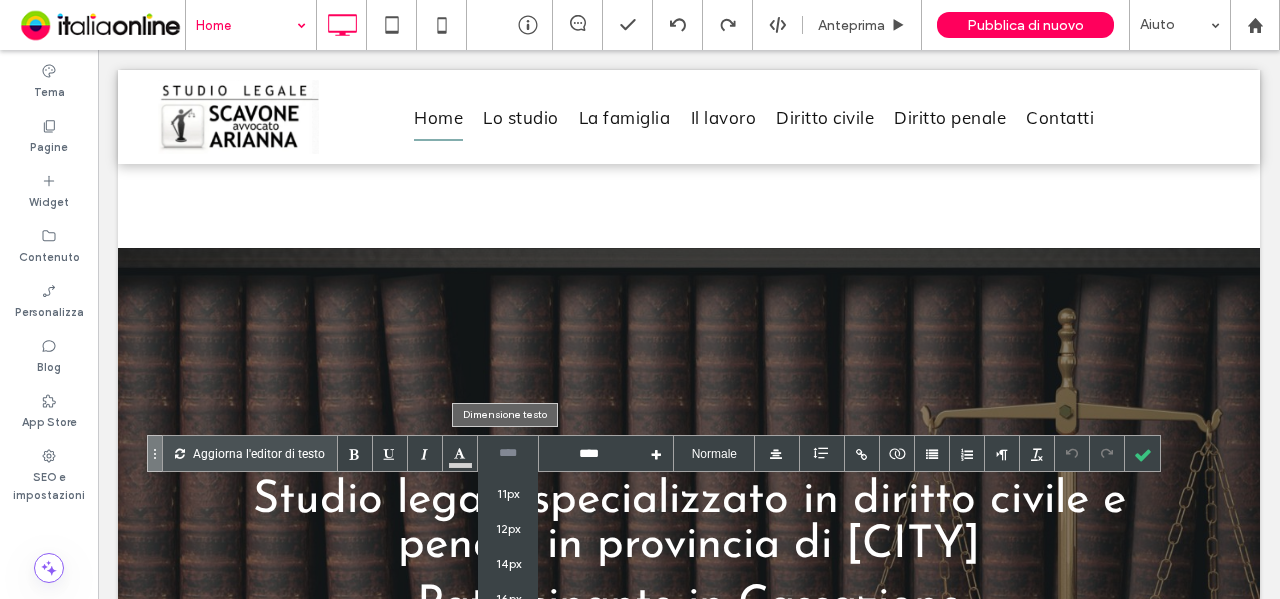 click on "14px" at bounding box center [508, 563] 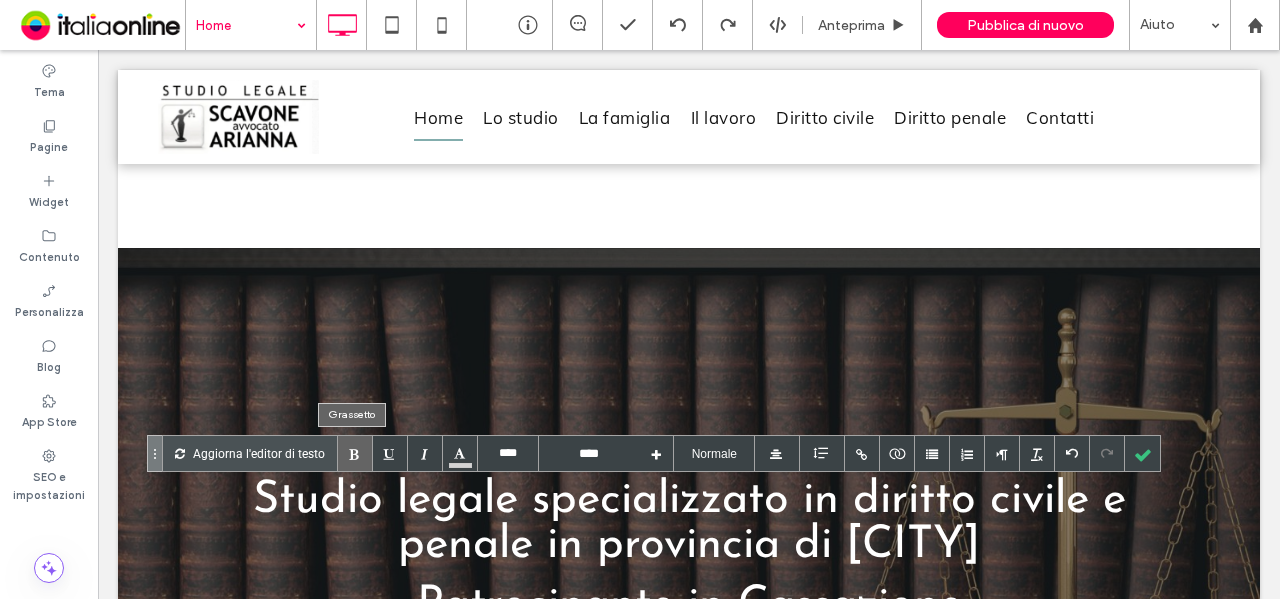 click at bounding box center (355, 453) 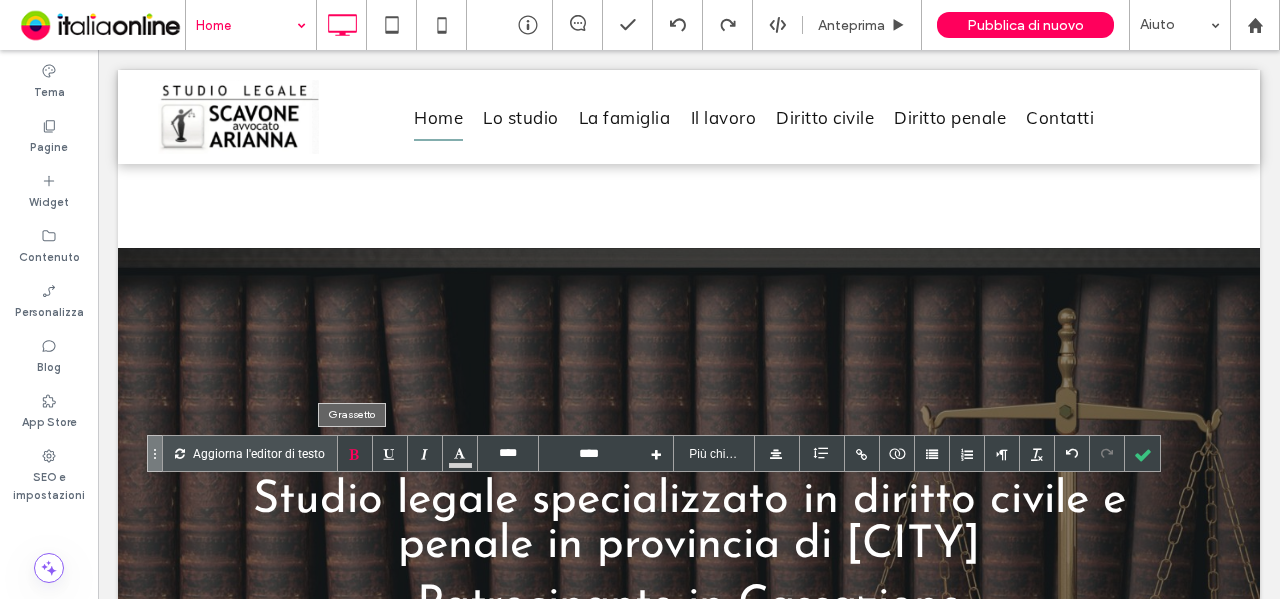 click at bounding box center (355, 453) 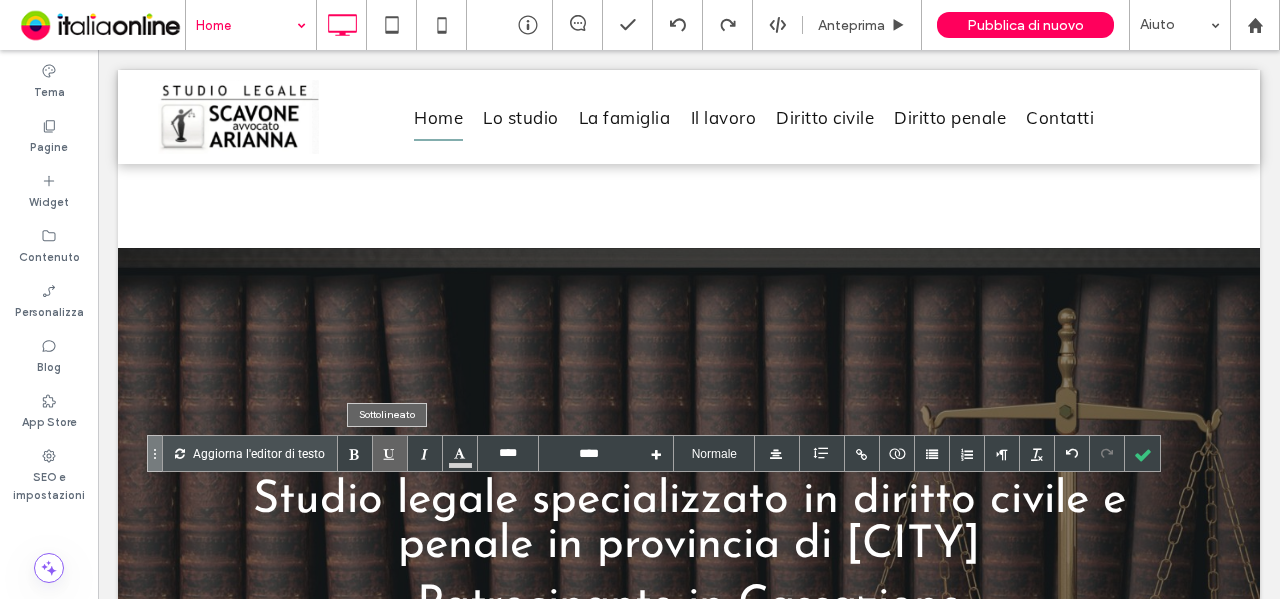 click at bounding box center [390, 453] 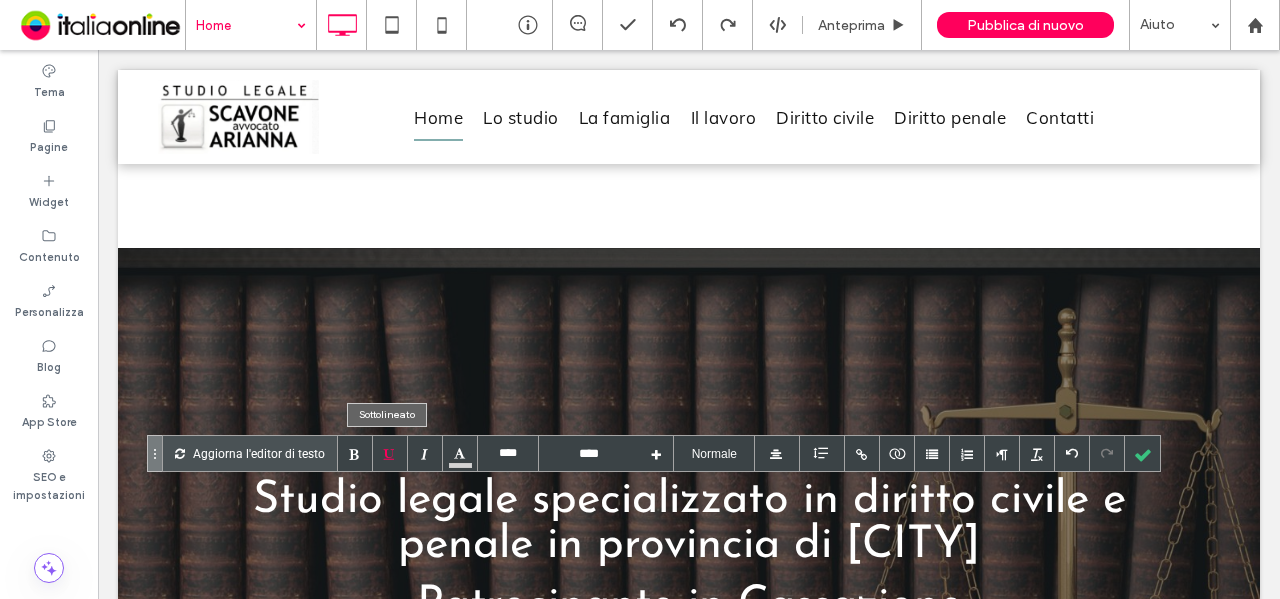 click at bounding box center [390, 453] 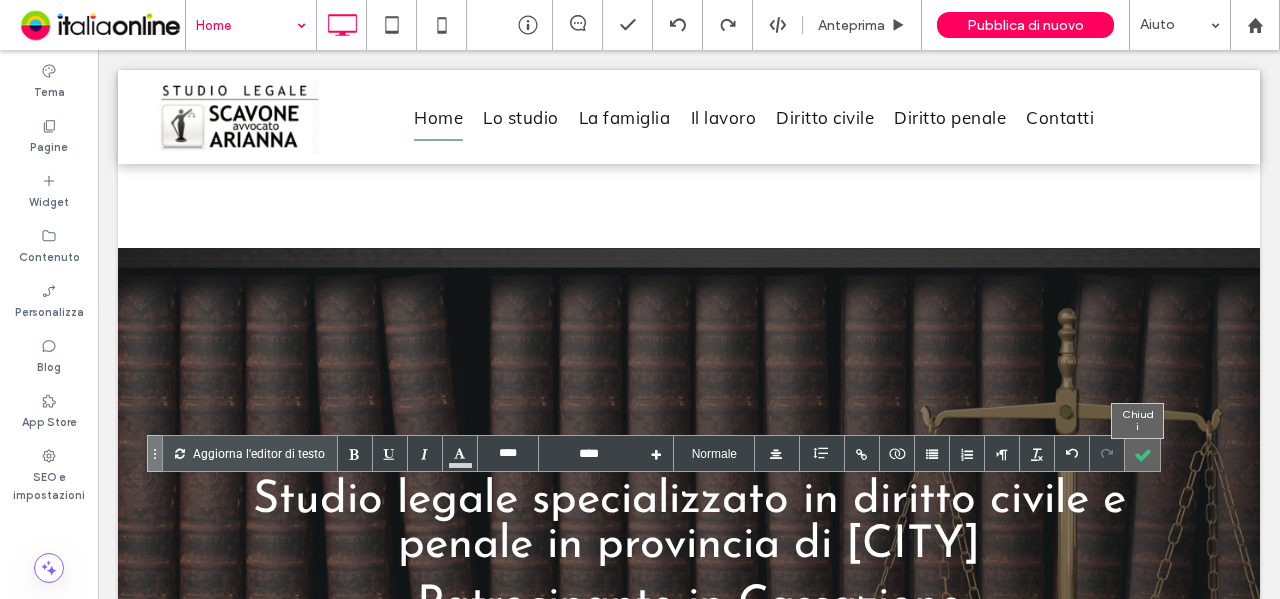 click at bounding box center (1142, 453) 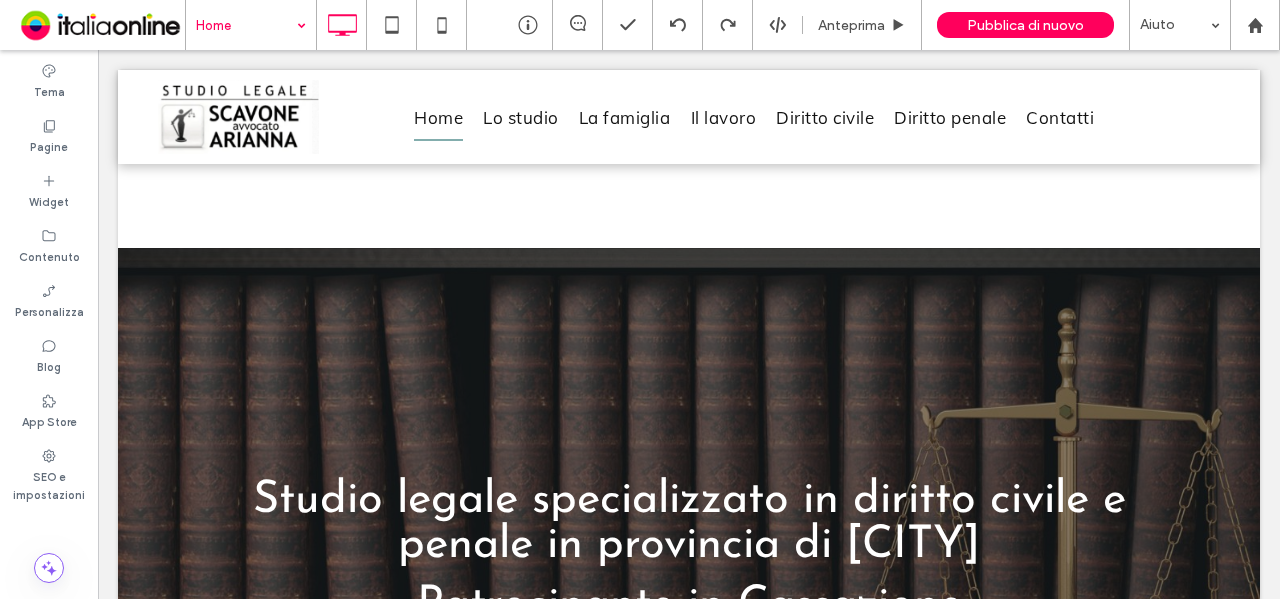 type on "****" 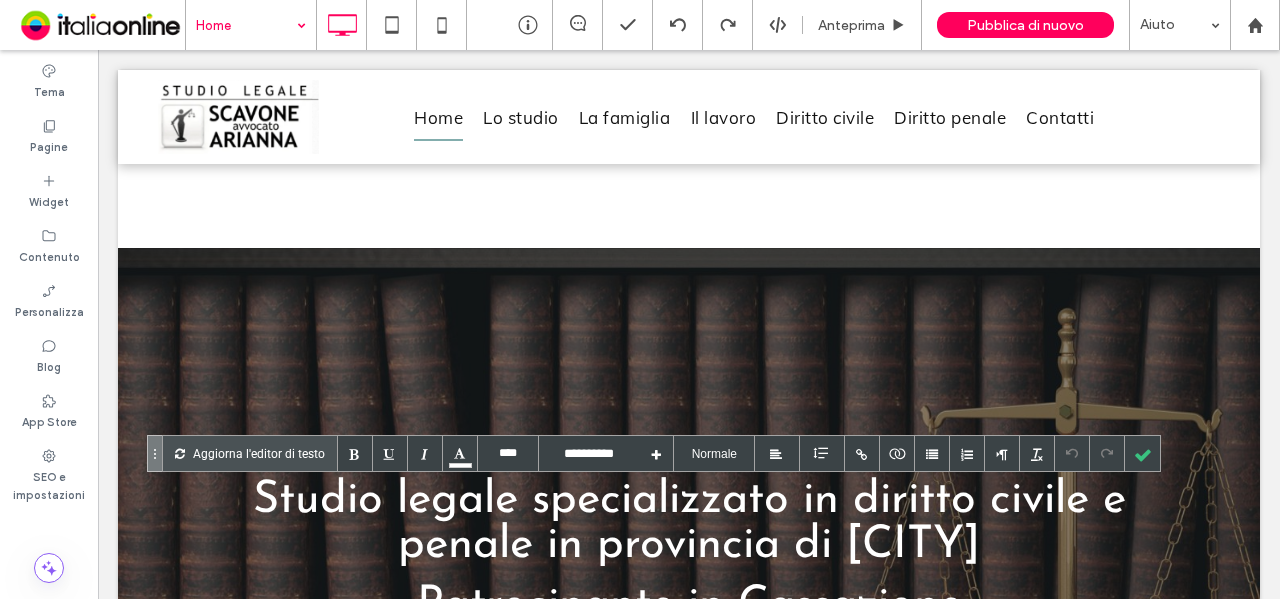 type on "****" 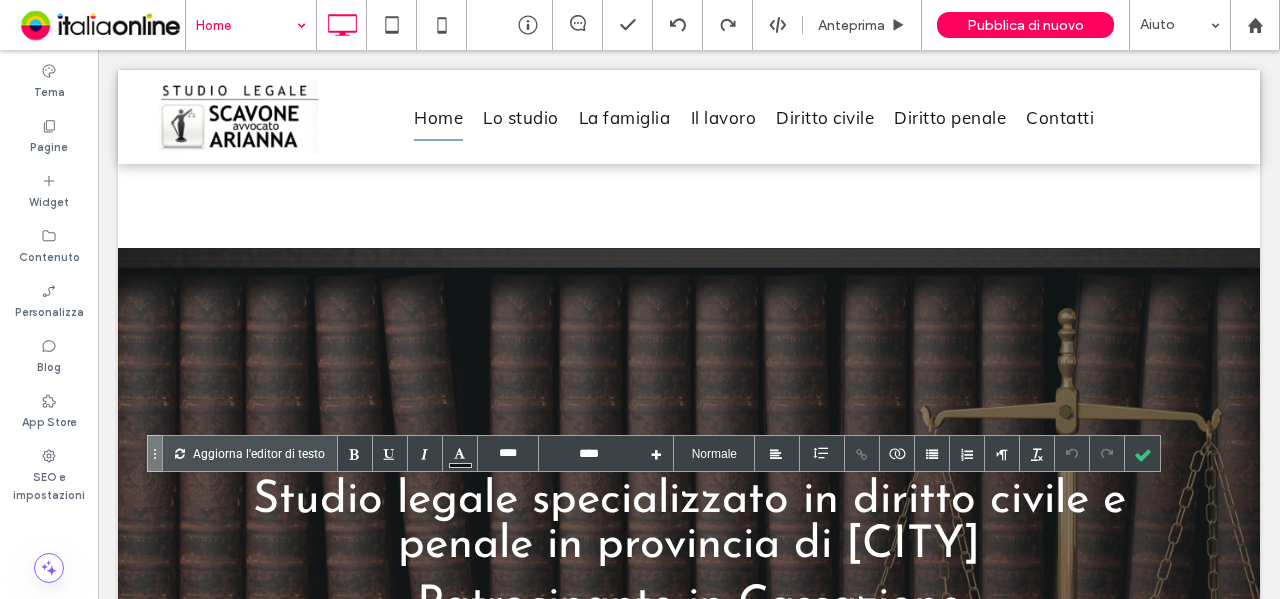 type on "****" 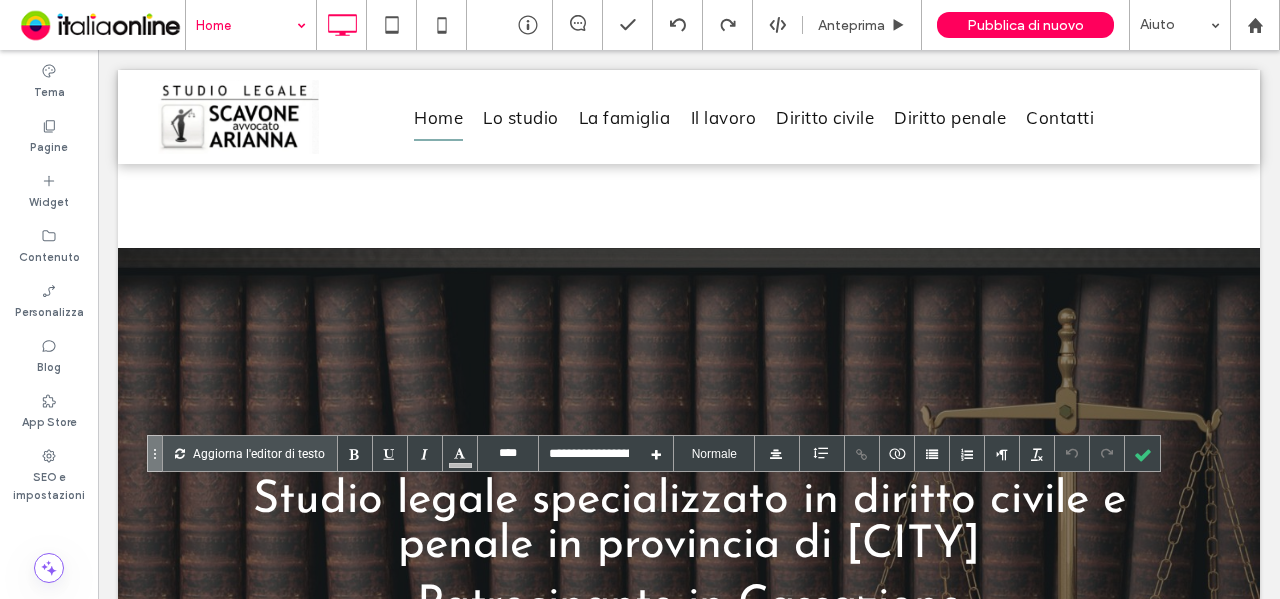 type on "****" 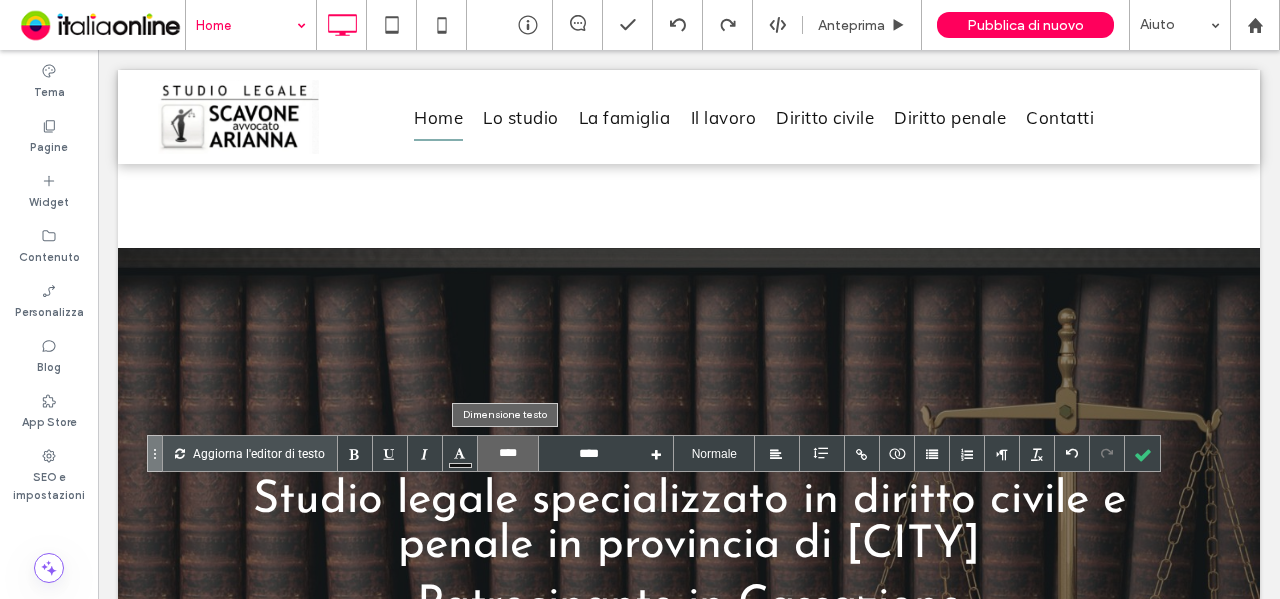 click on "****" at bounding box center [508, 453] 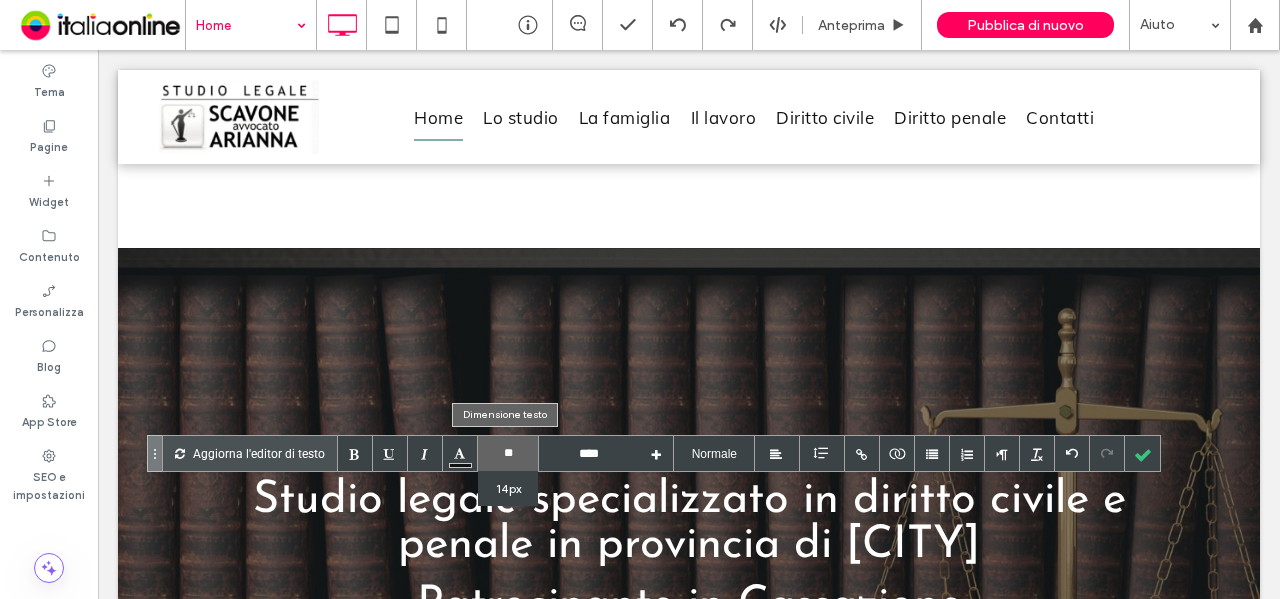 scroll, scrollTop: 0, scrollLeft: 0, axis: both 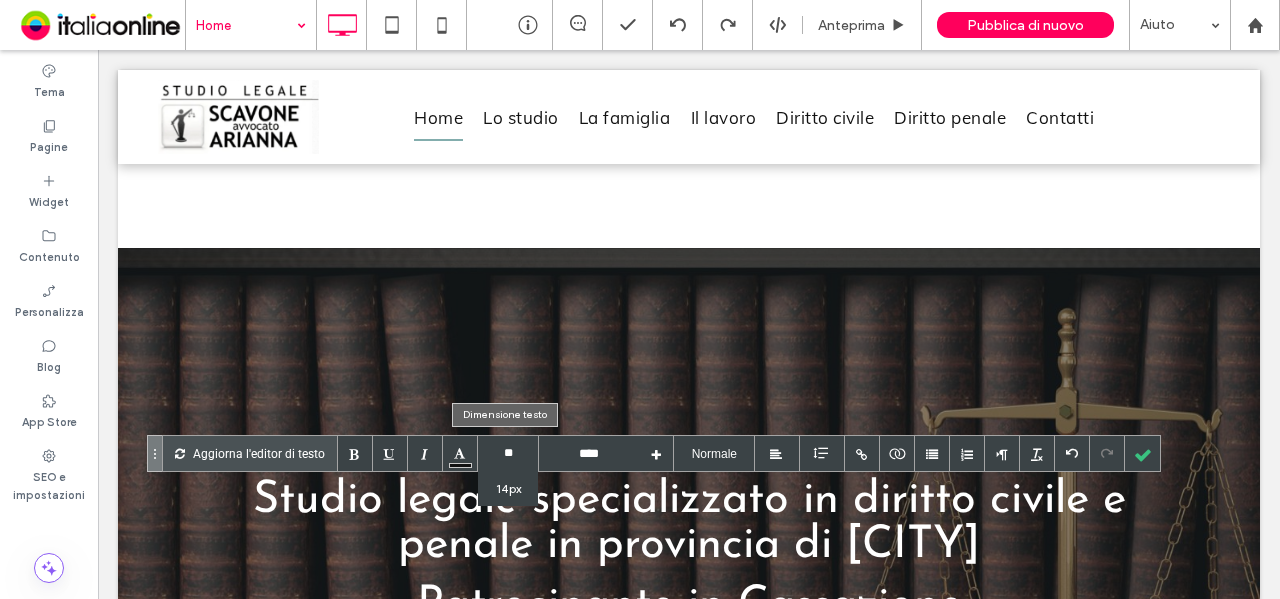 click on "14px" at bounding box center [508, 488] 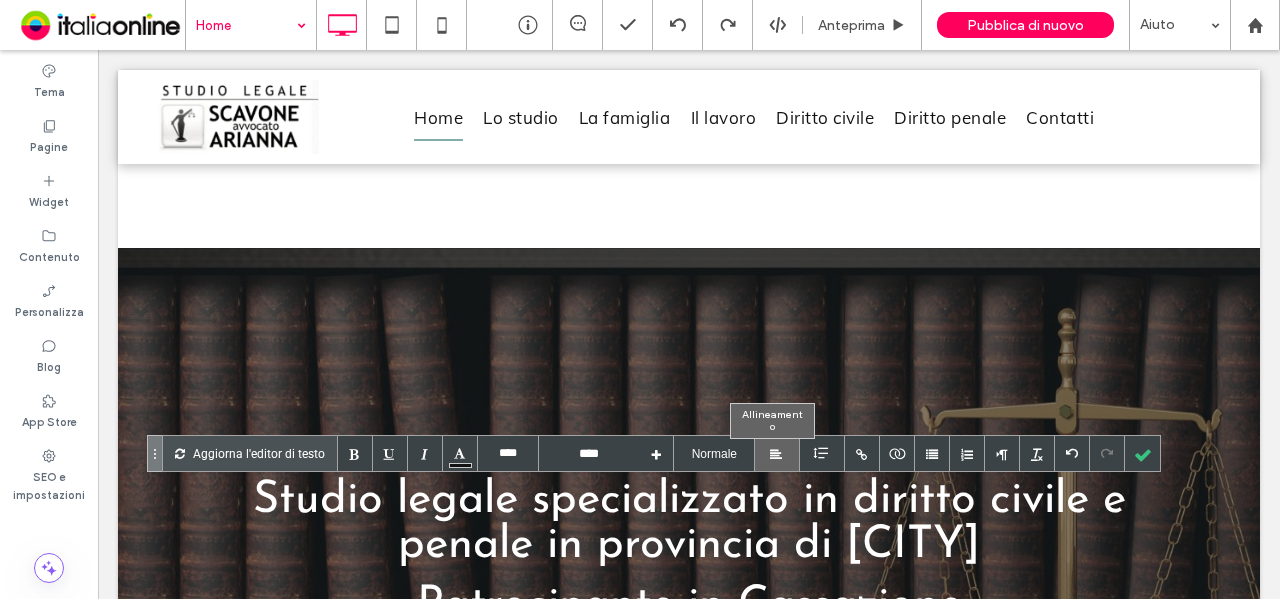 click at bounding box center [777, 453] 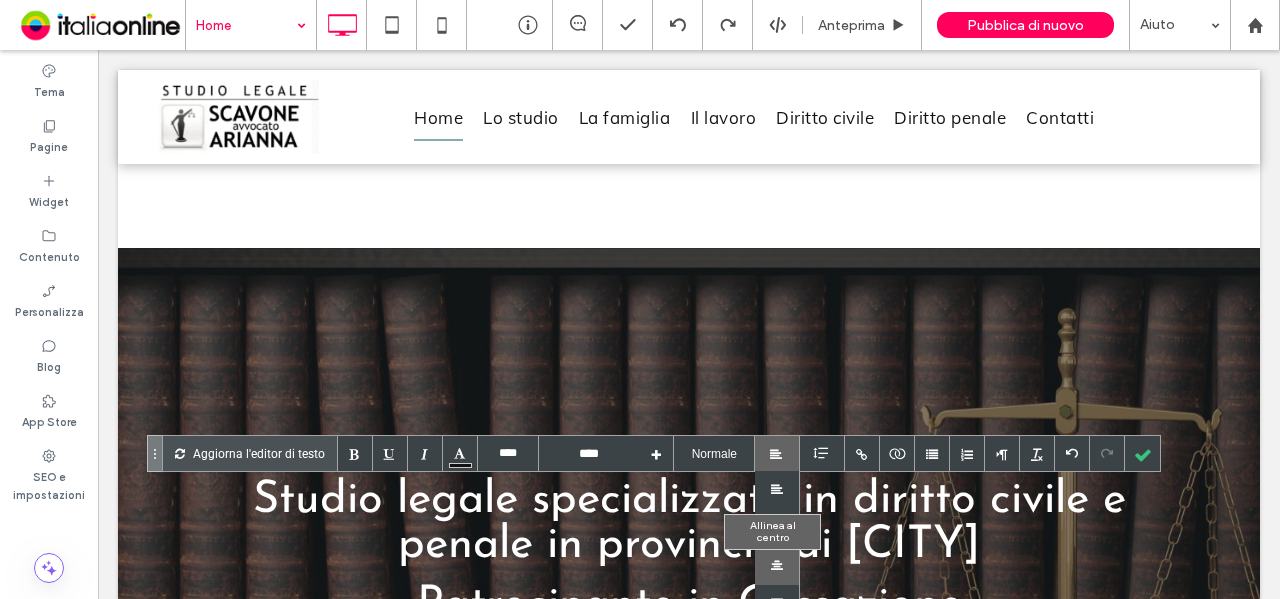 click at bounding box center [777, 566] 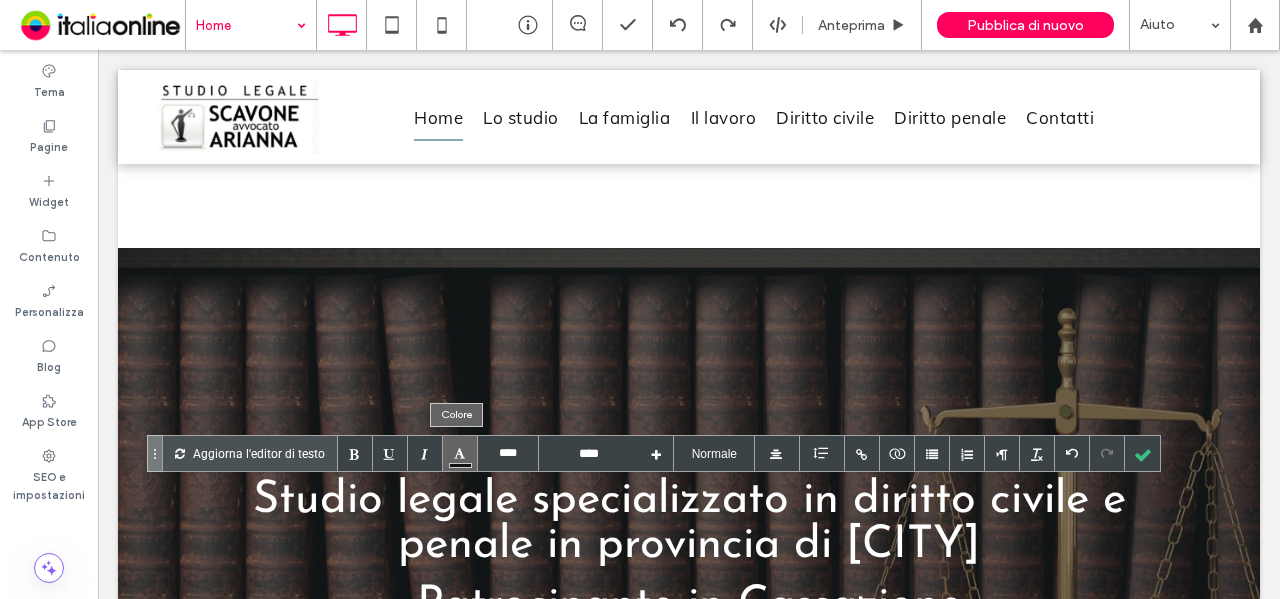 click at bounding box center (460, 453) 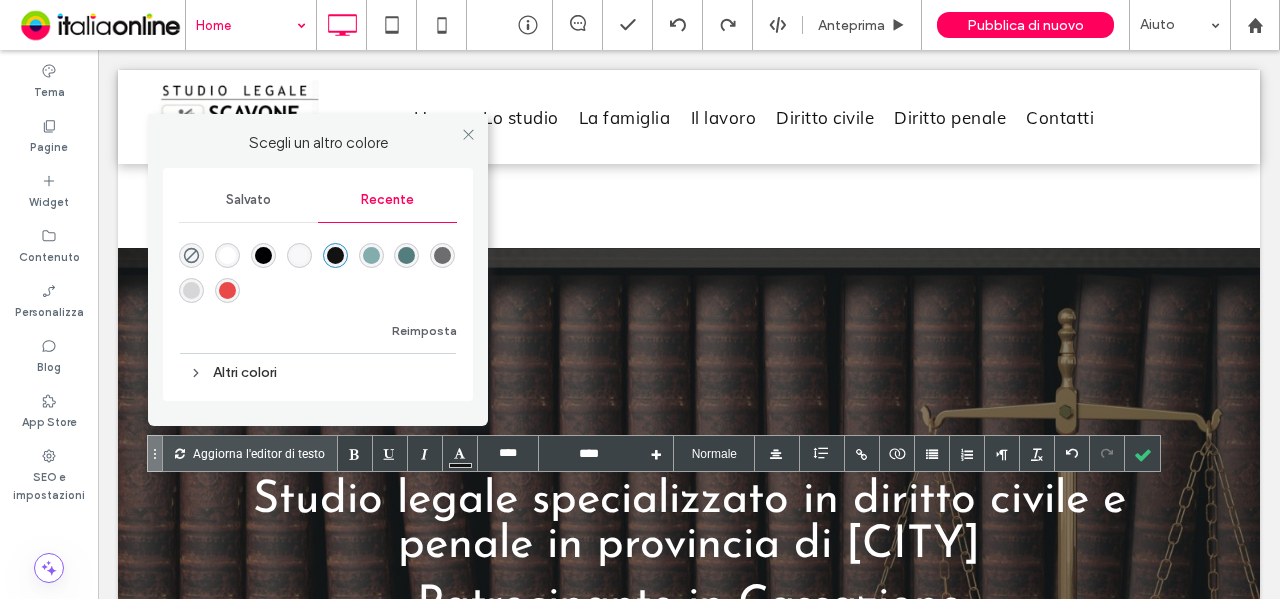 click at bounding box center (227, 255) 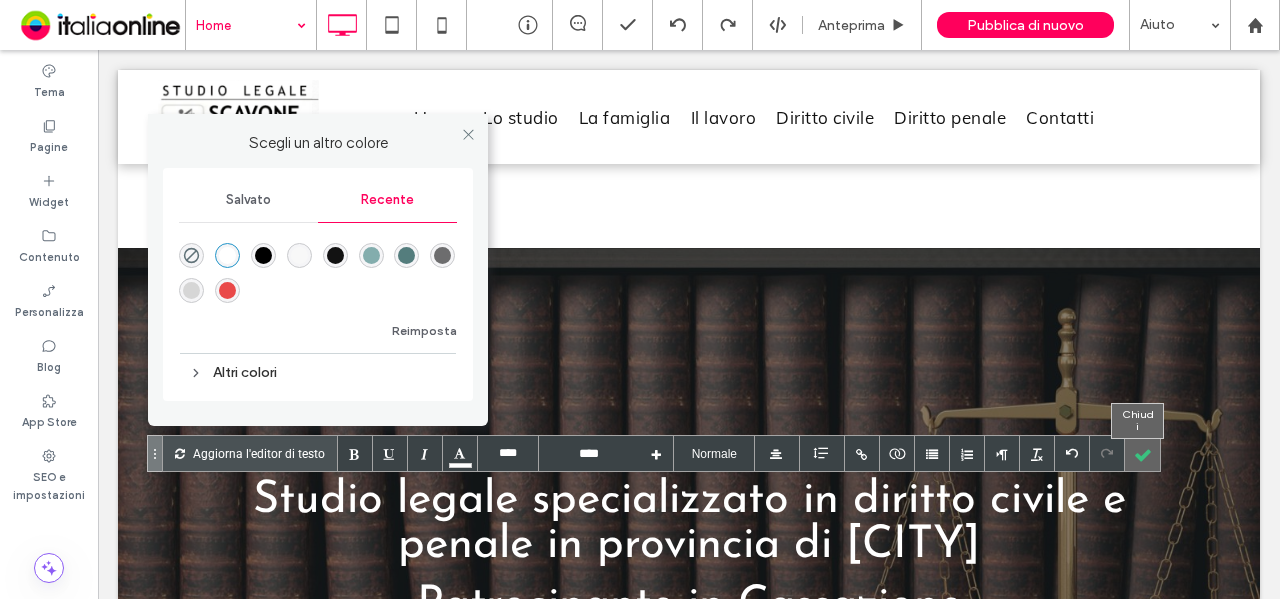 click at bounding box center (1142, 453) 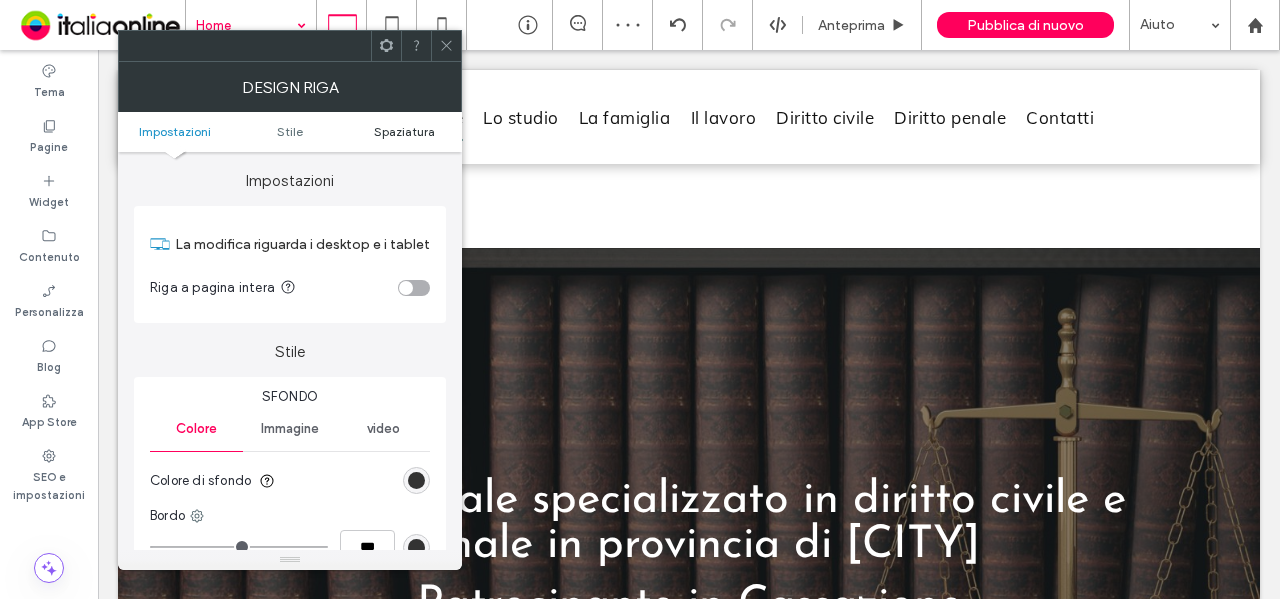 click on "Spaziatura" at bounding box center (404, 131) 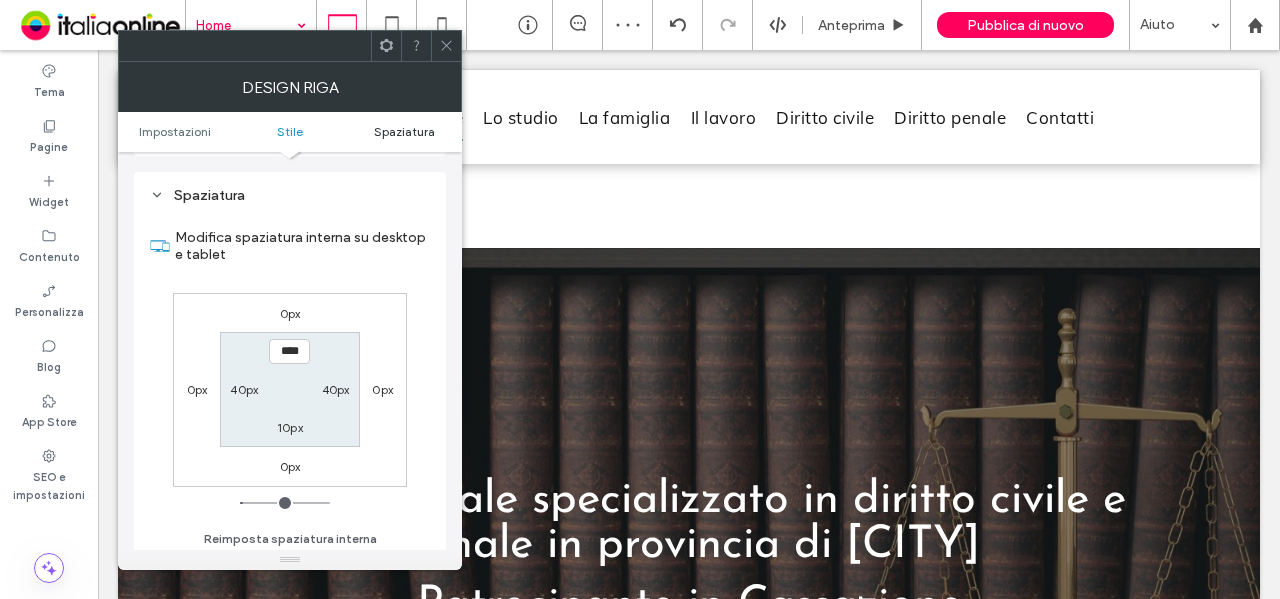 scroll, scrollTop: 502, scrollLeft: 0, axis: vertical 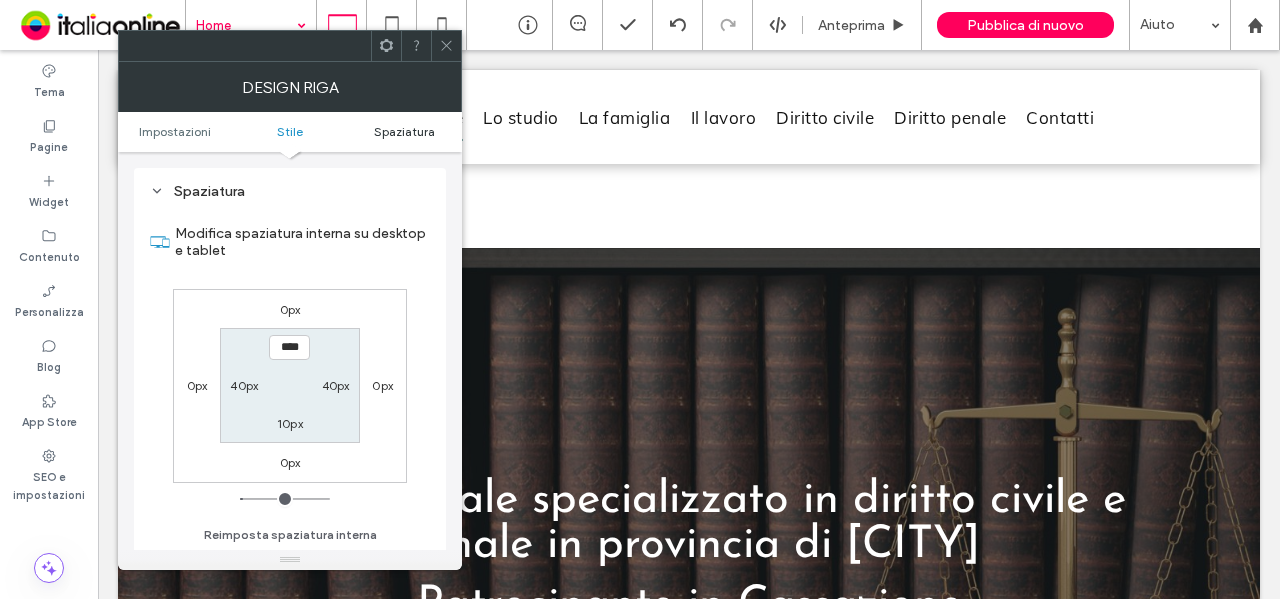type on "*" 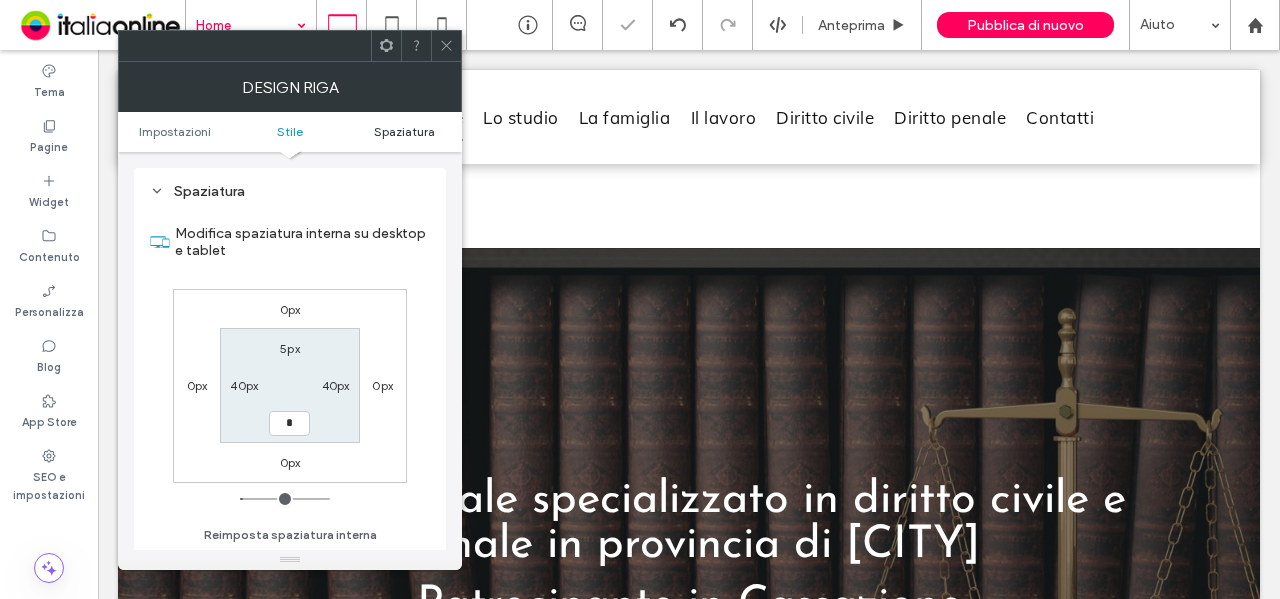 type on "**" 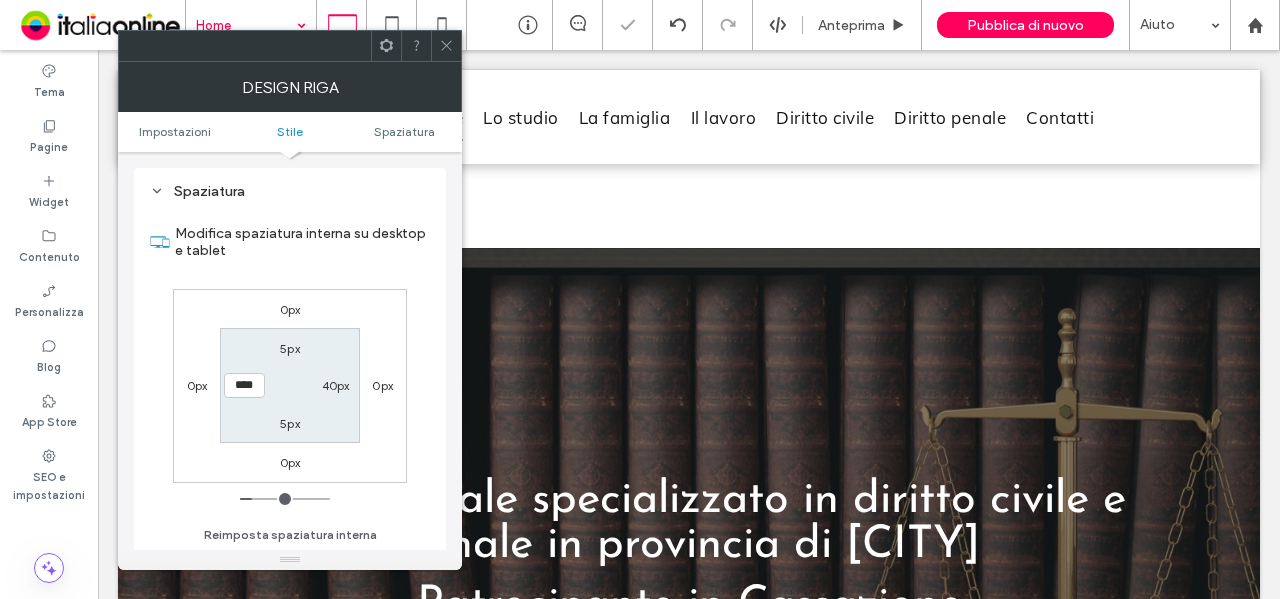 click at bounding box center [446, 46] 